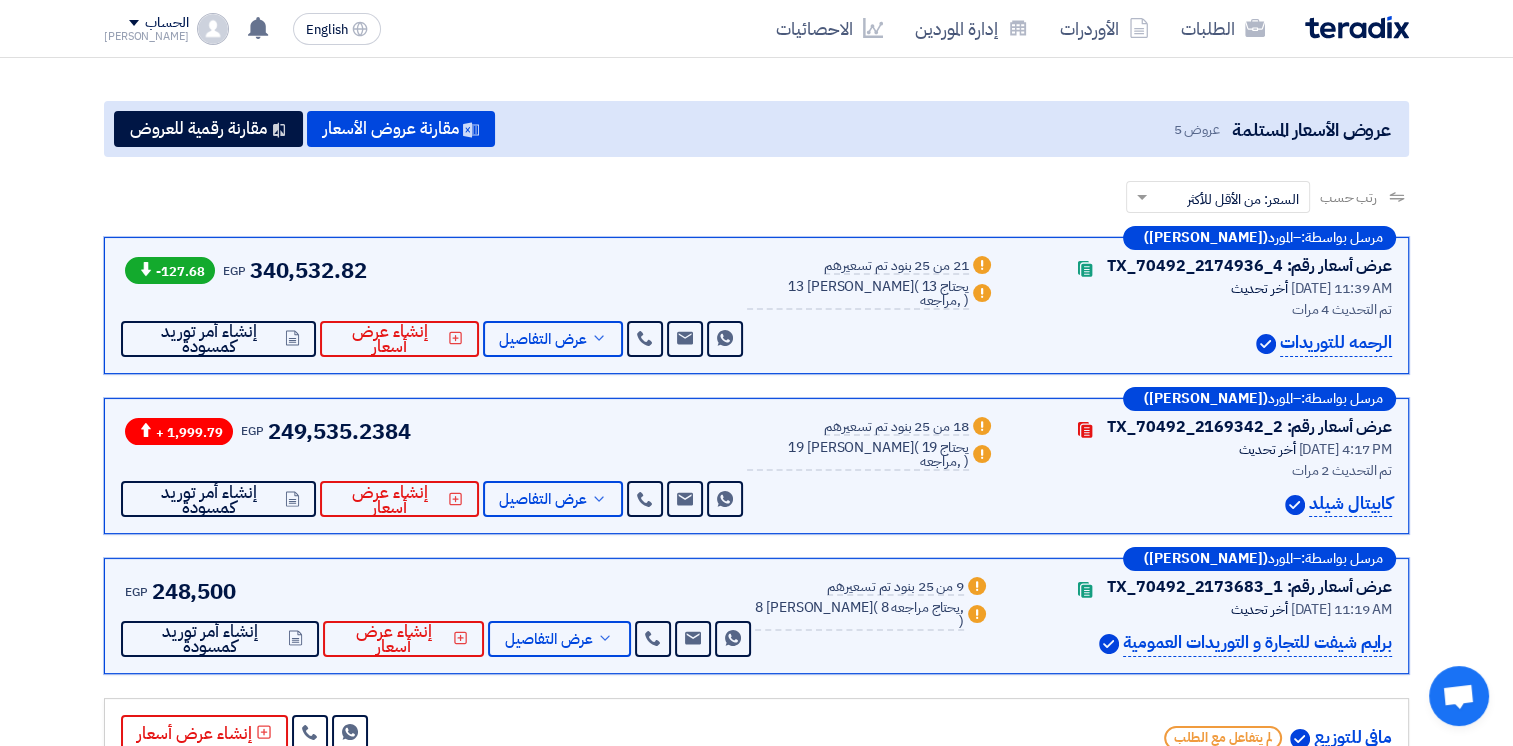 scroll, scrollTop: 0, scrollLeft: 0, axis: both 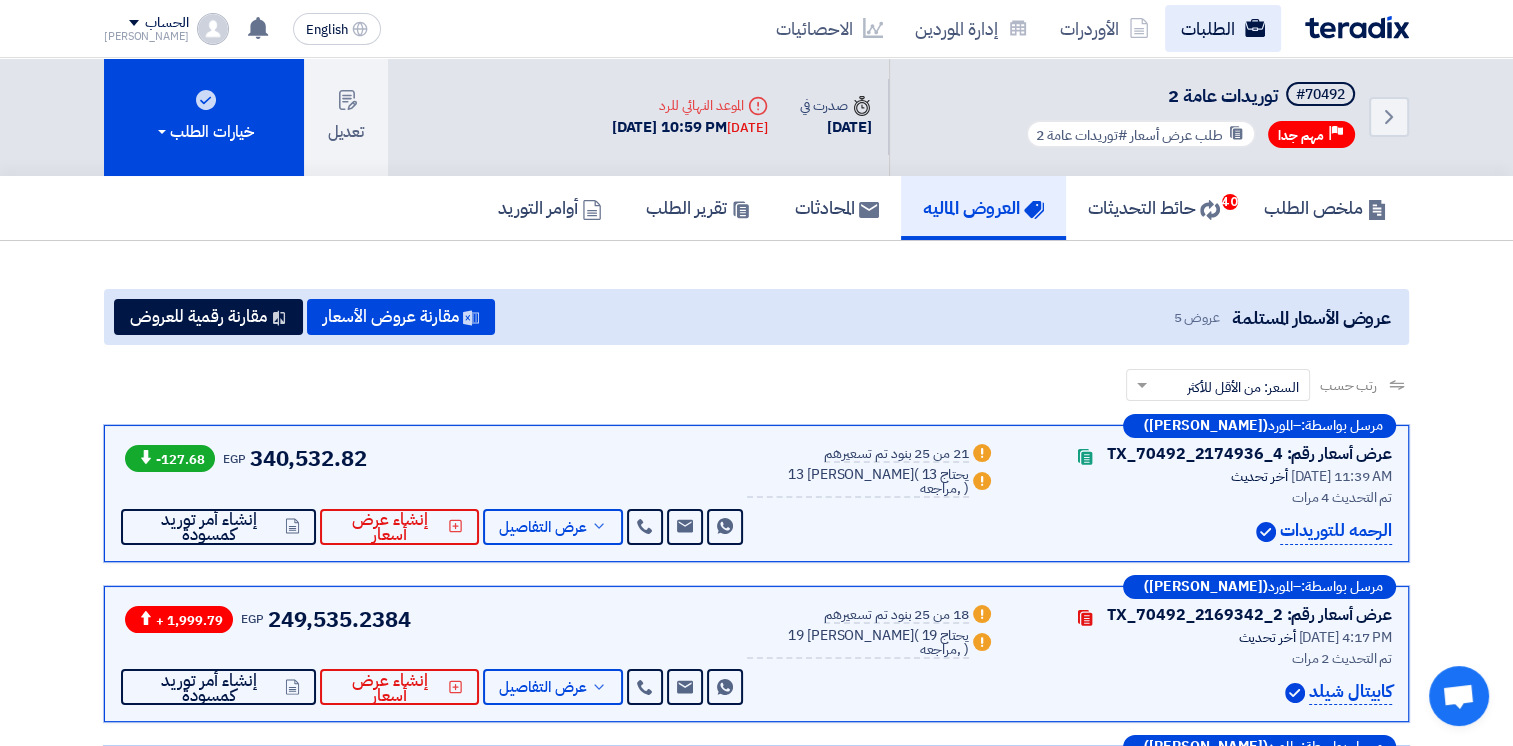 click on "الطلبات" 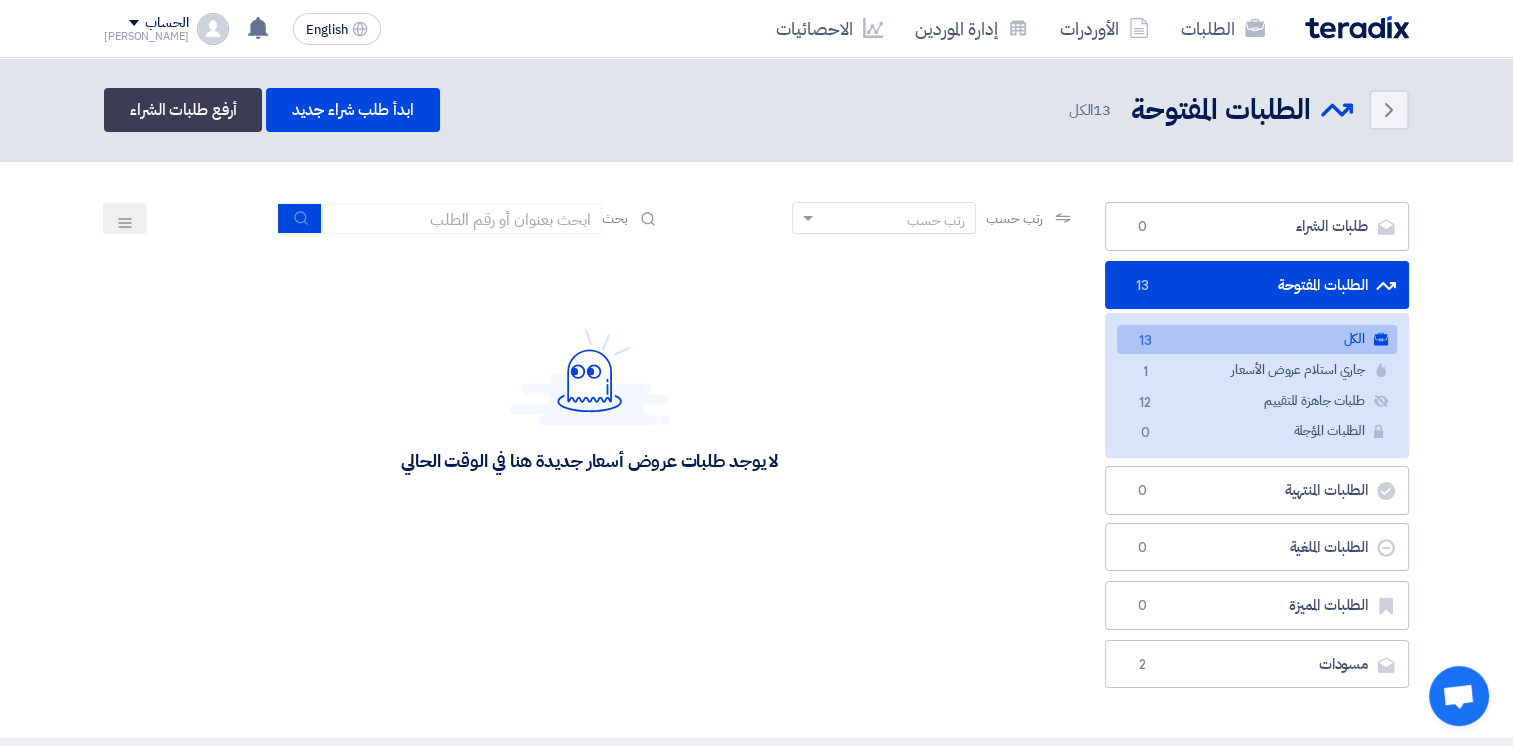click on "الكل
الكل
13" 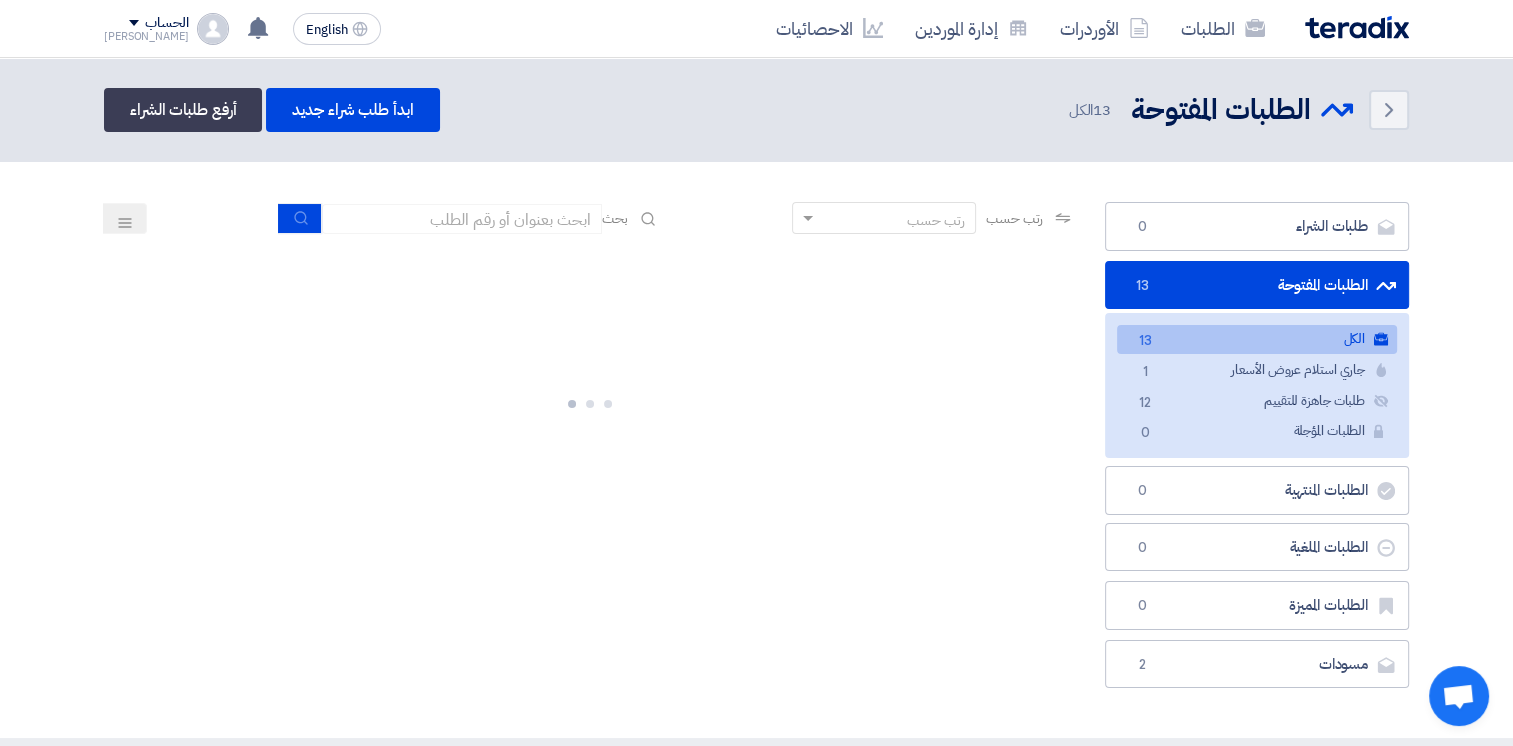 click on "الكل
الكل
13" 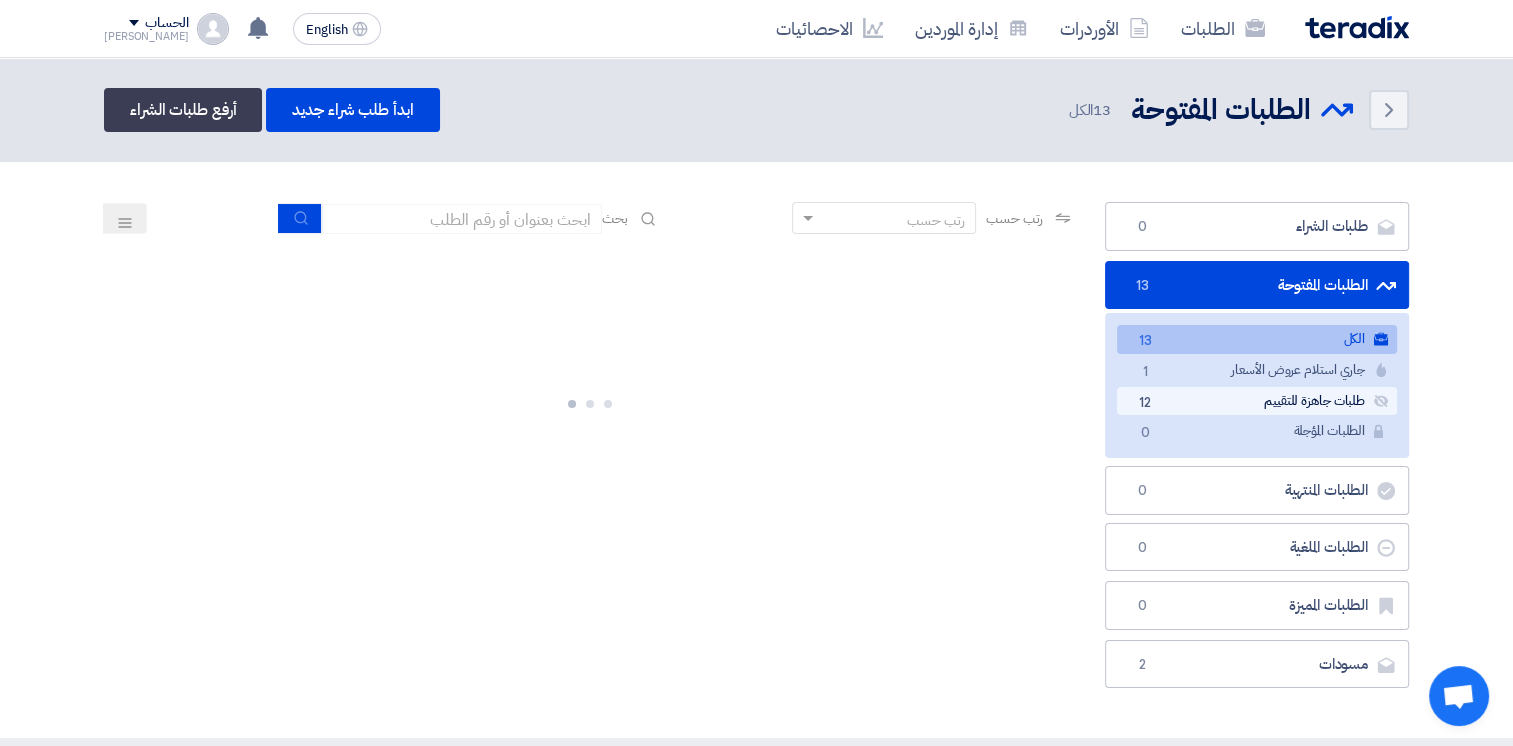 click on "طلبات جاهزة للتقييم
طلبات جاهزة للتقييم
12" 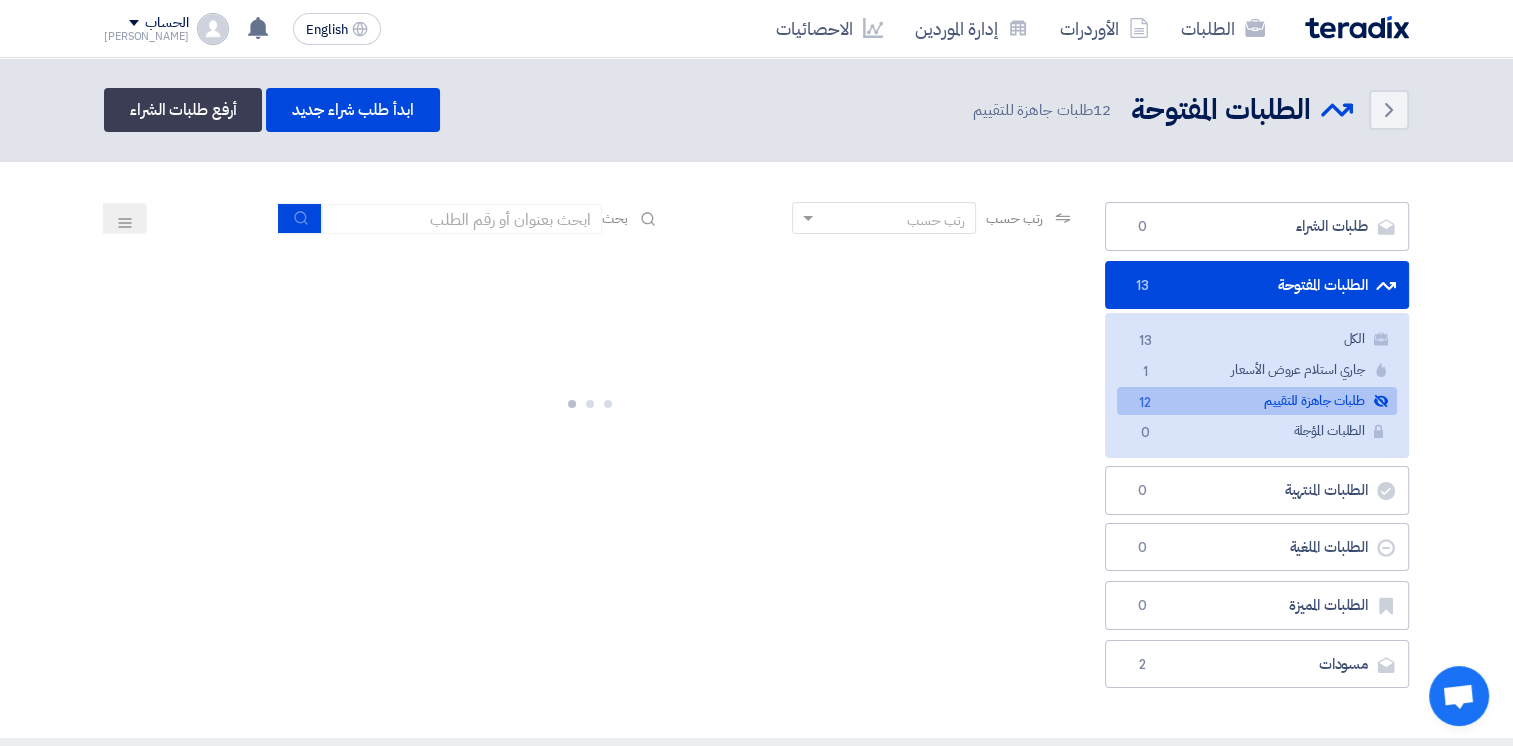click on "طلبات جاهزة للتقييم
طلبات جاهزة للتقييم
12" 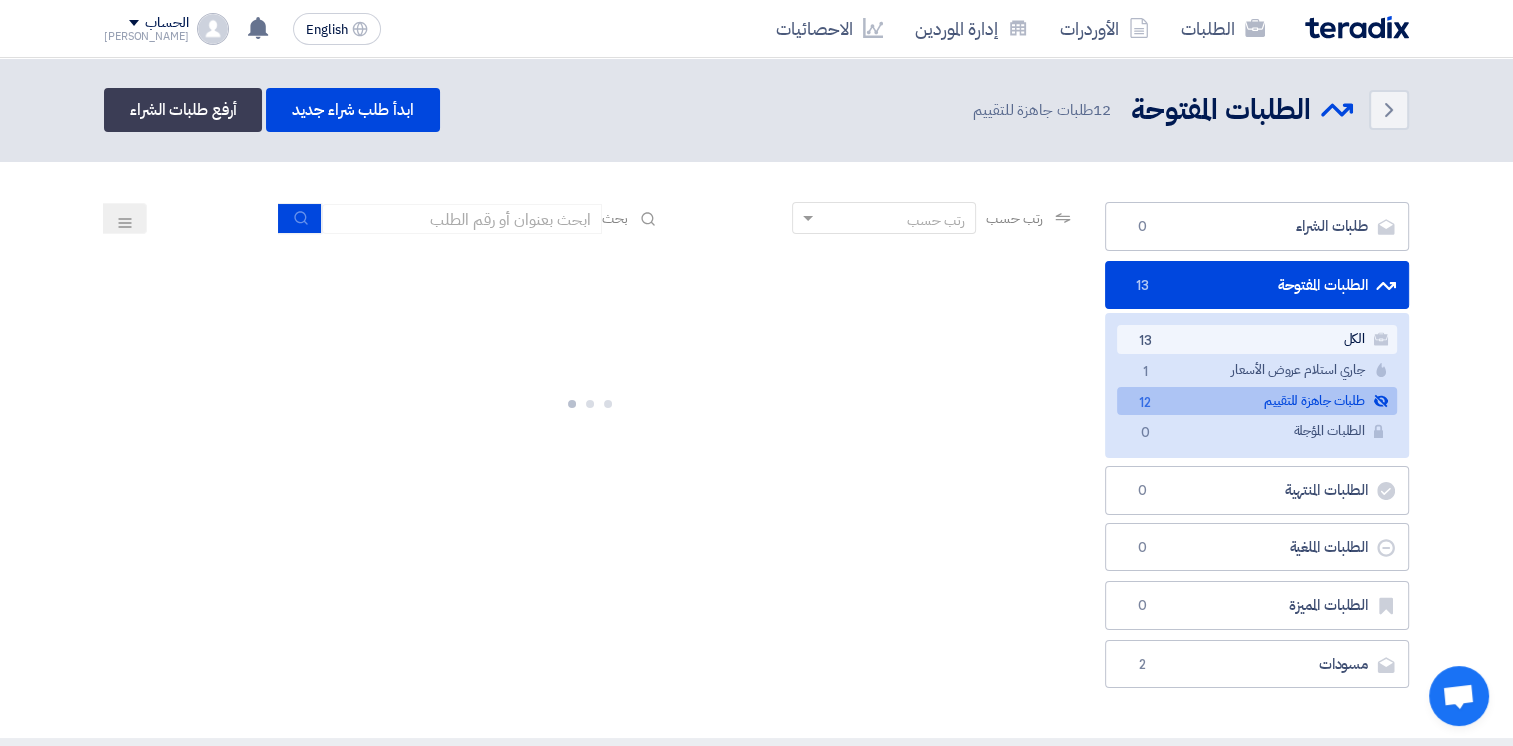 click on "الكل
الكل
13" 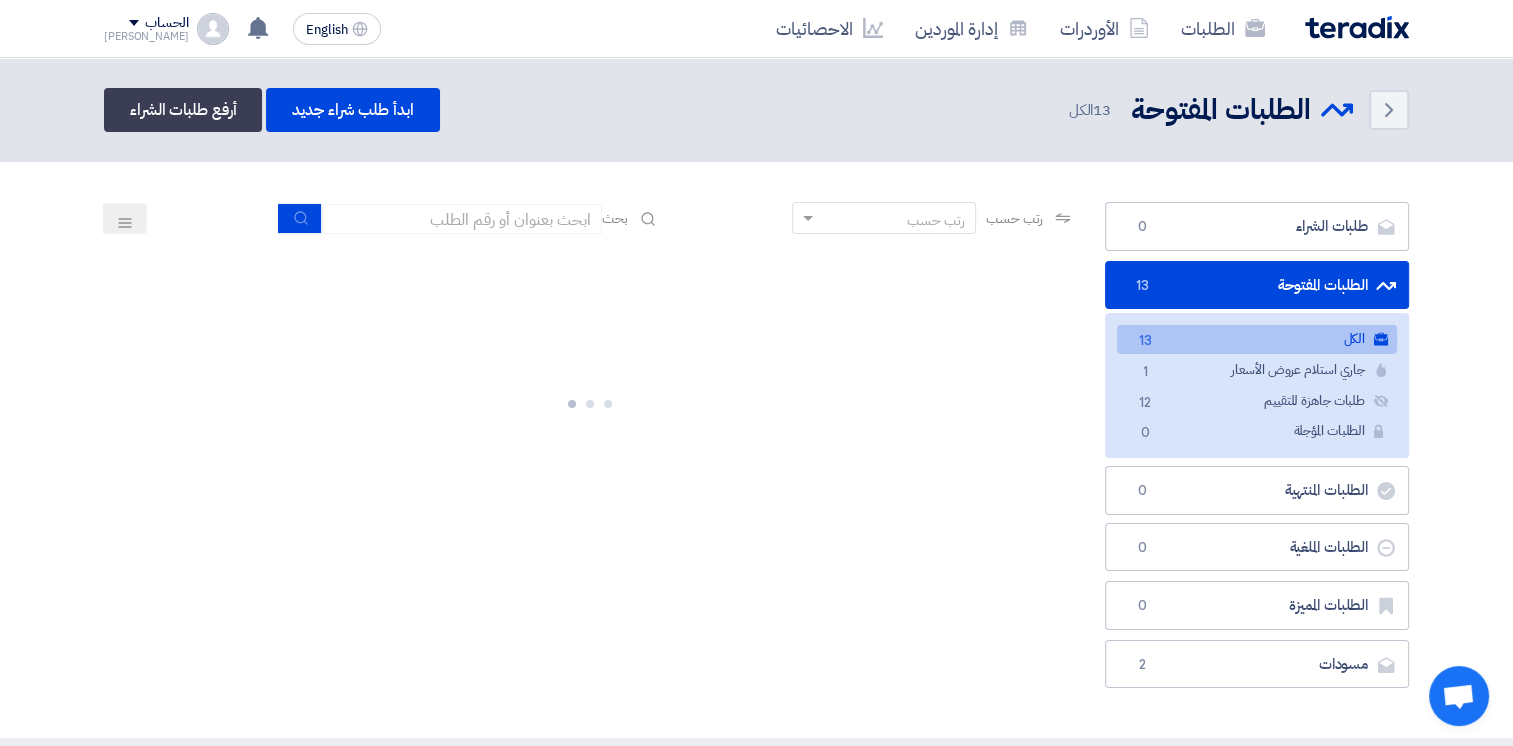 click on "الكل
الكل
13" 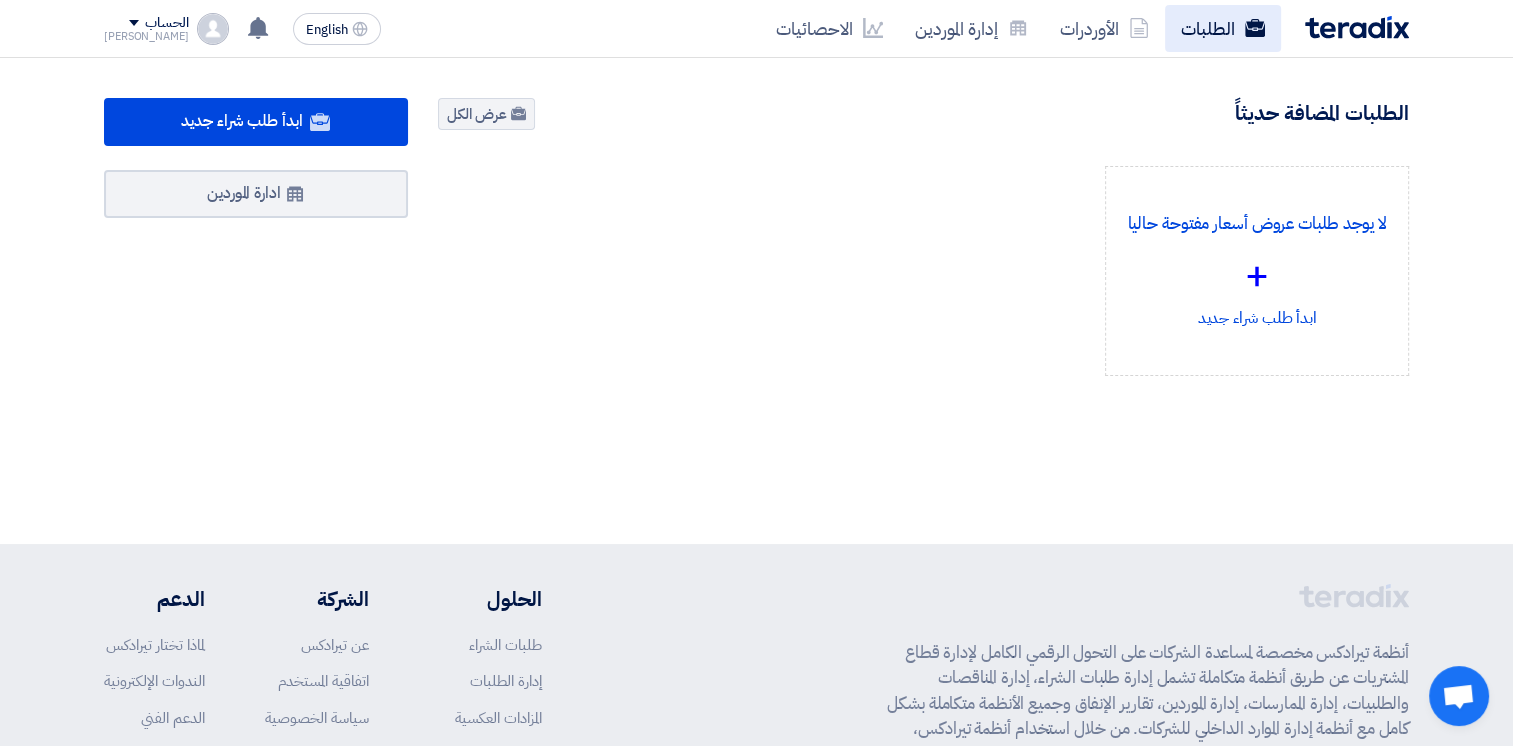 click on "الطلبات" 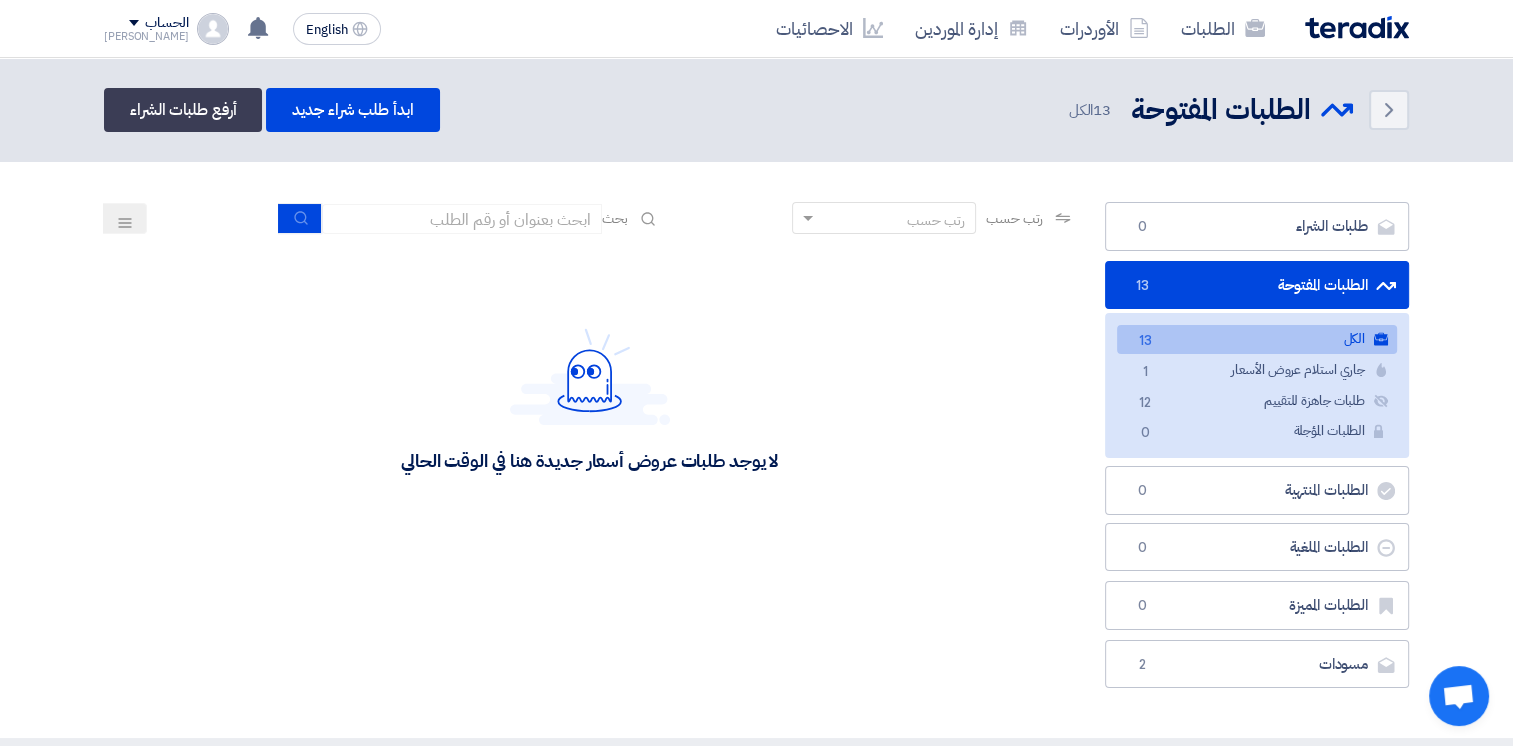 click on "الكل
الكل
13" 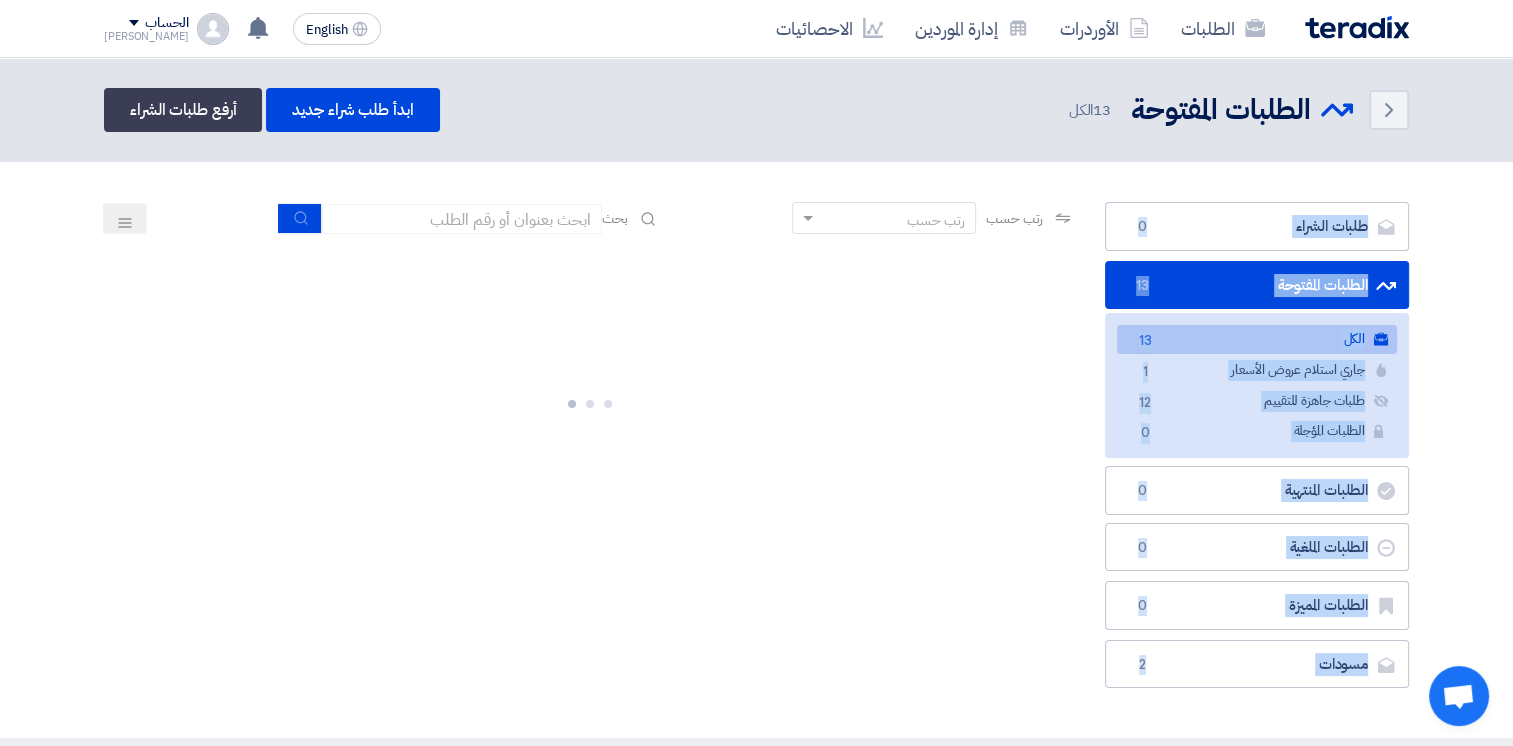 click on "الكل
الكل
13" 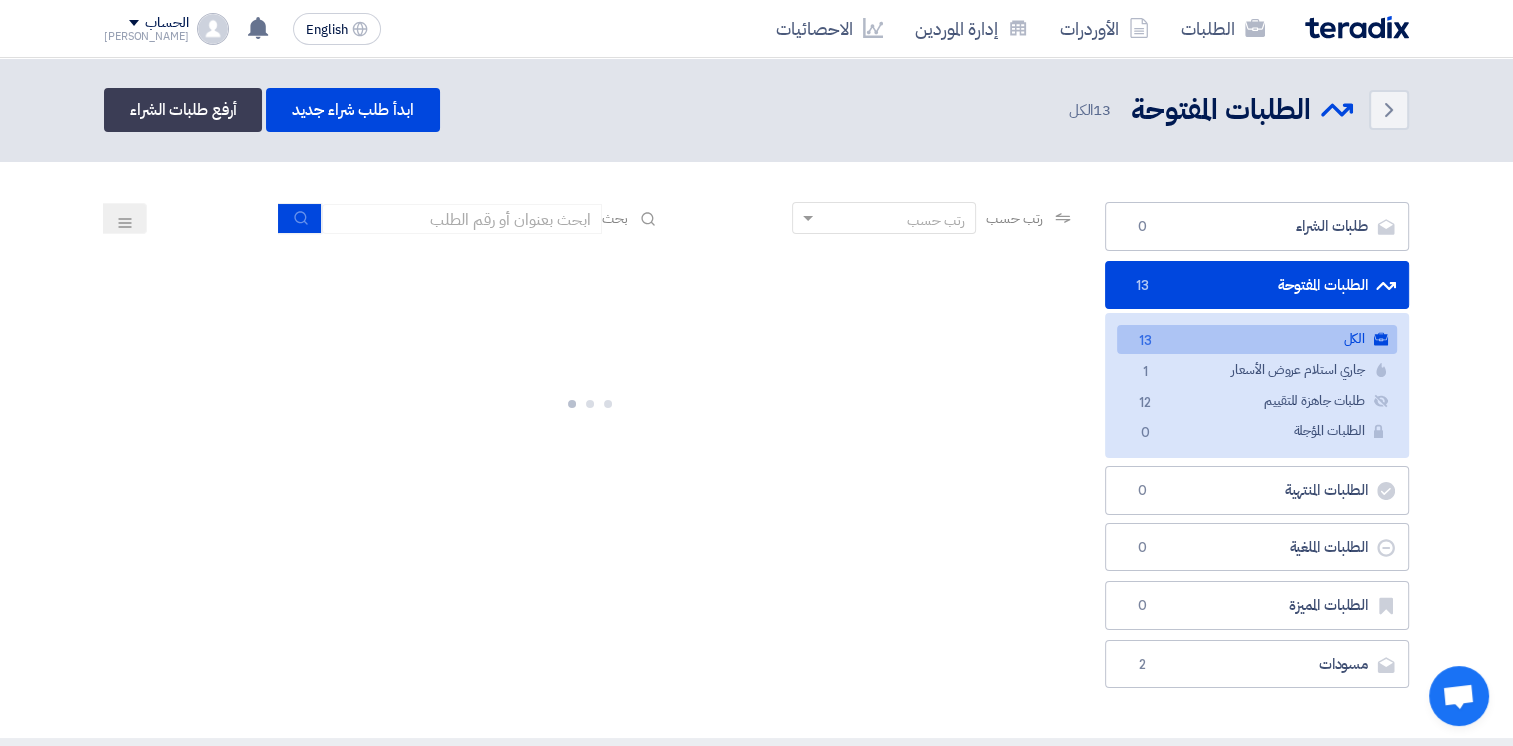 drag, startPoint x: 930, startPoint y: 345, endPoint x: 975, endPoint y: 330, distance: 47.434166 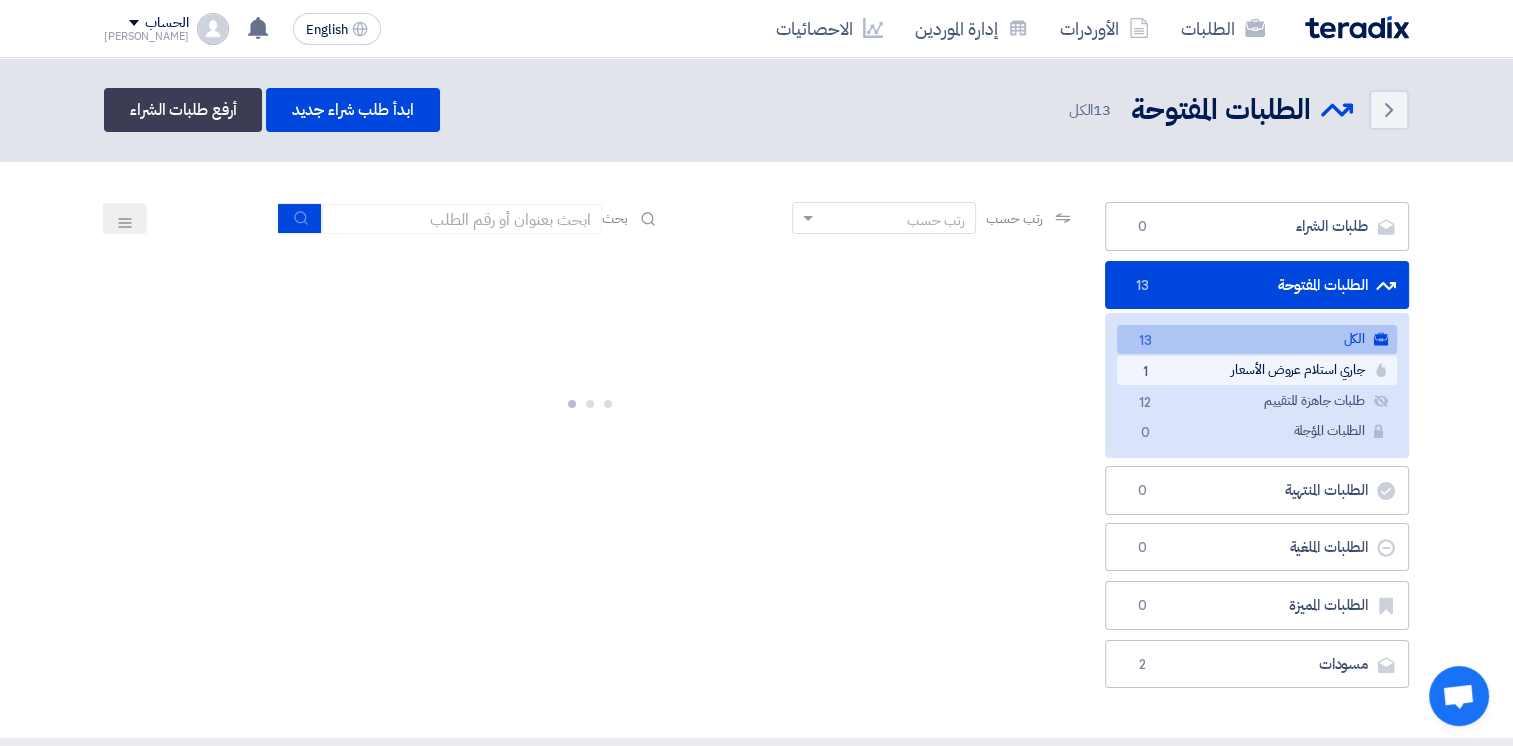 click on "جاري استلام عروض الأسعار
جاري استلام عروض الأسعار
1" 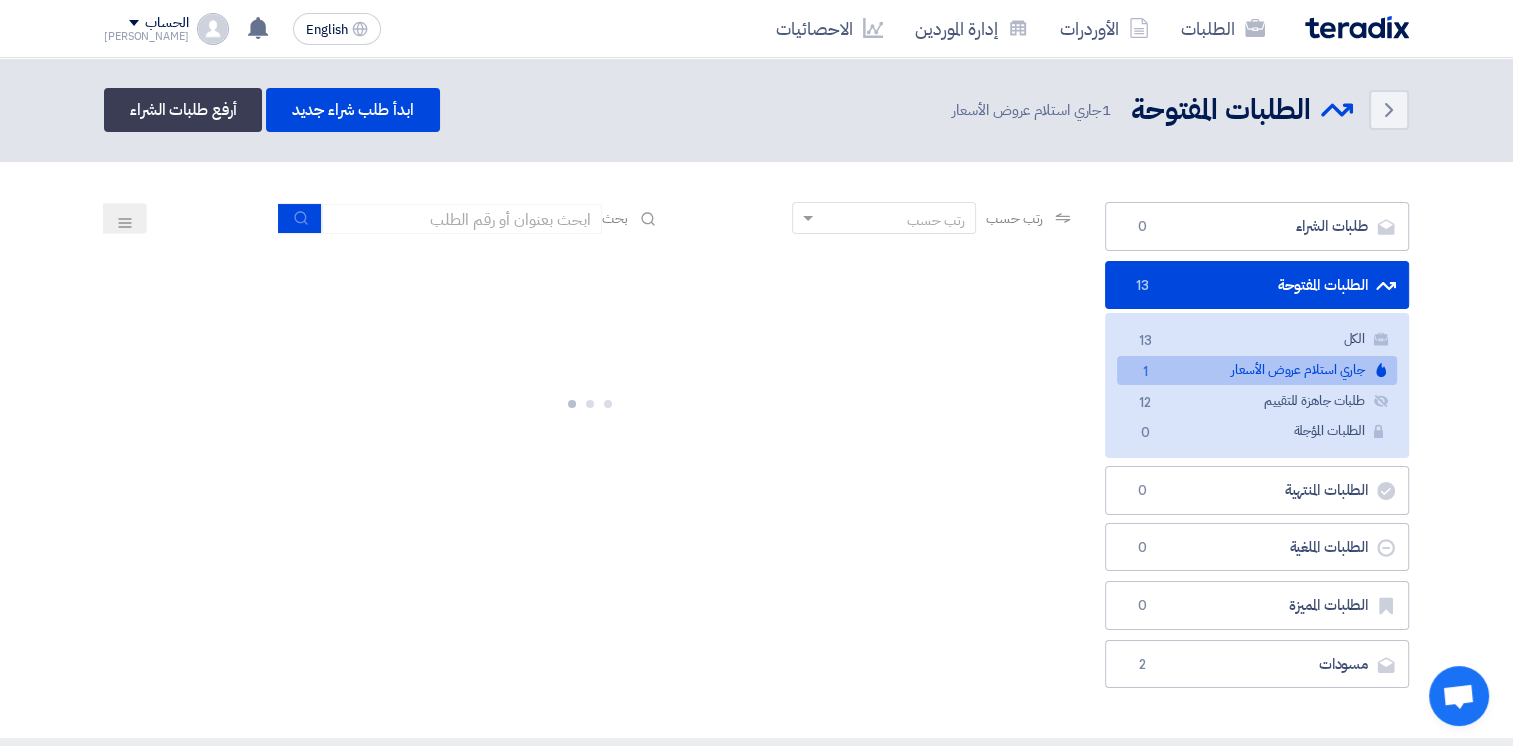 click on "جاري استلام عروض الأسعار
جاري استلام عروض الأسعار
1" 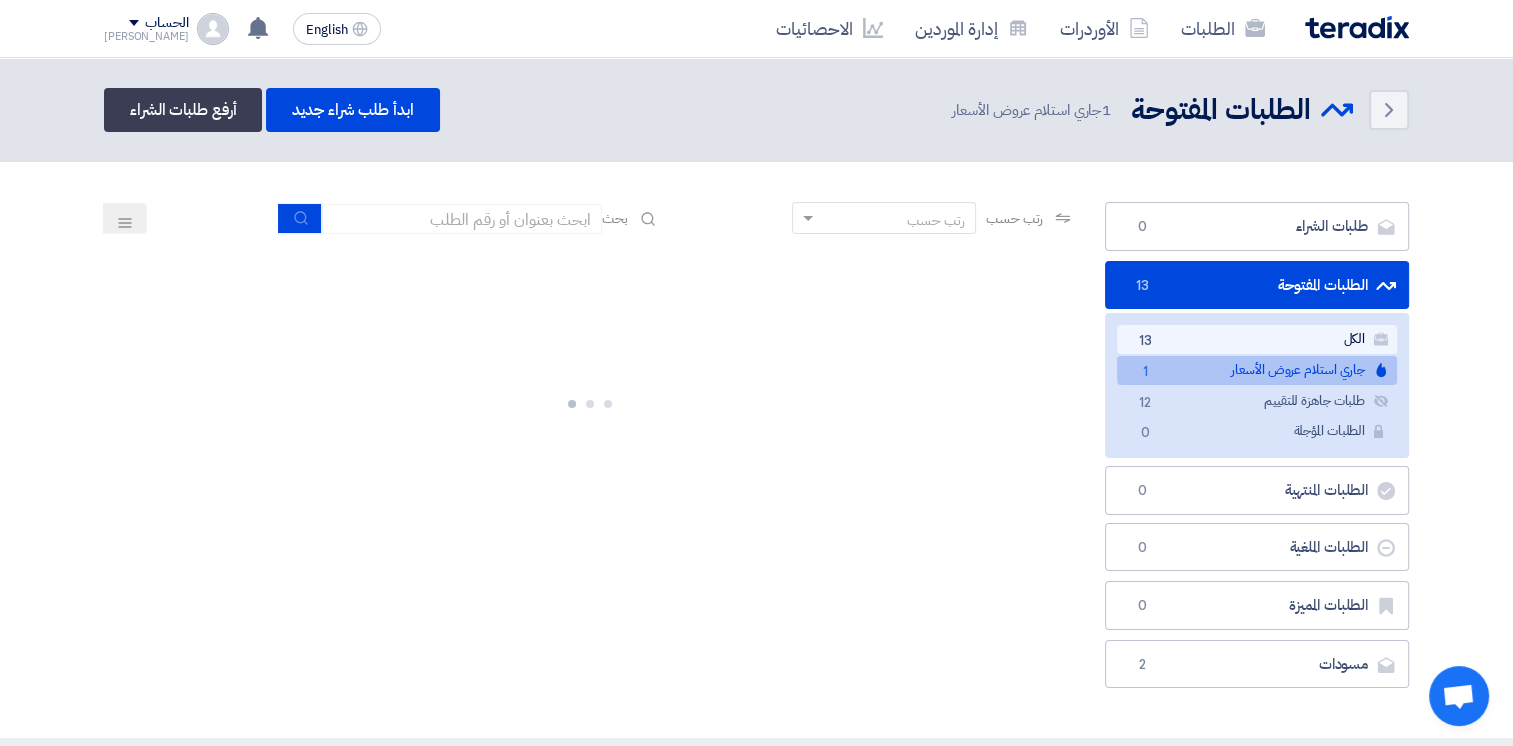 click on "الكل
الكل
13" 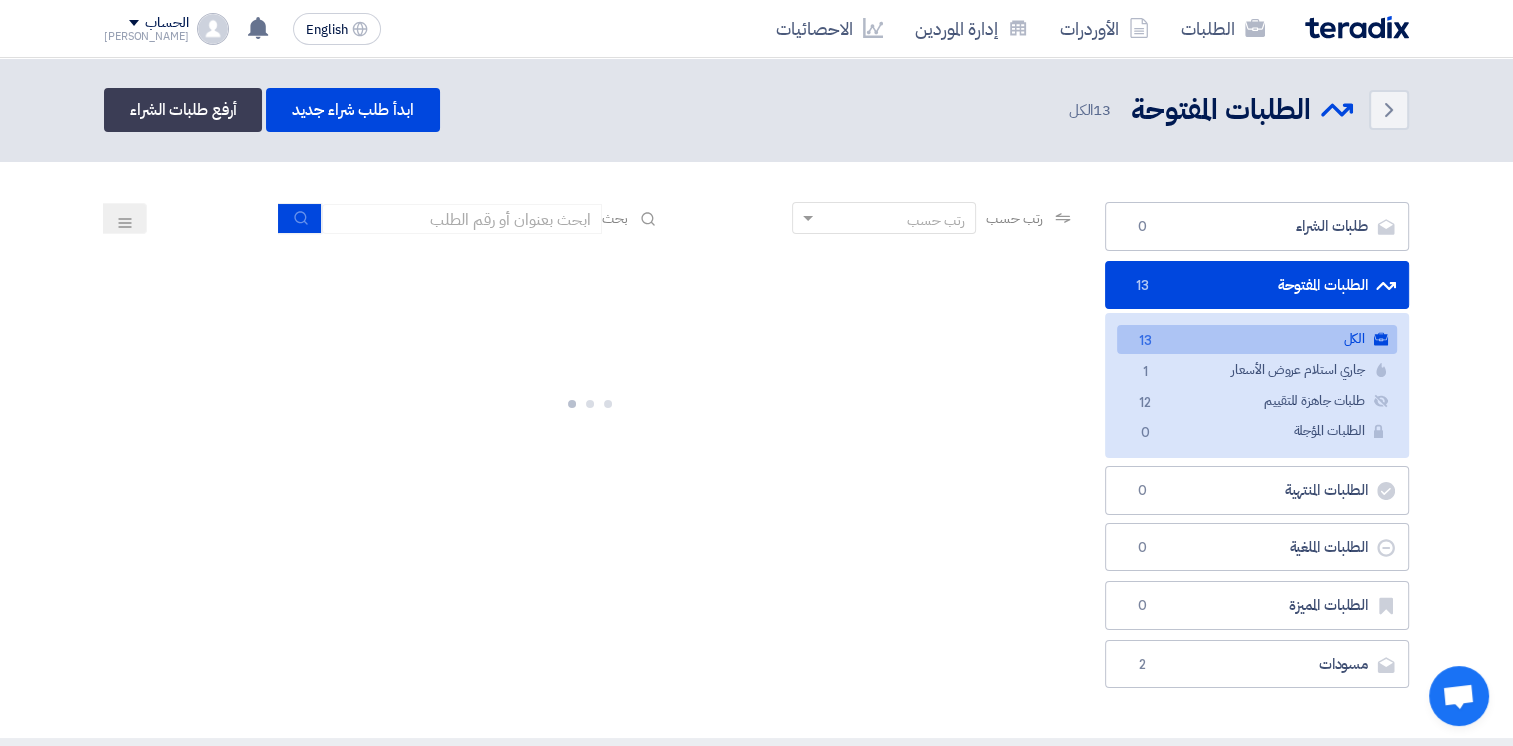 click on "الكل
الكل
13" 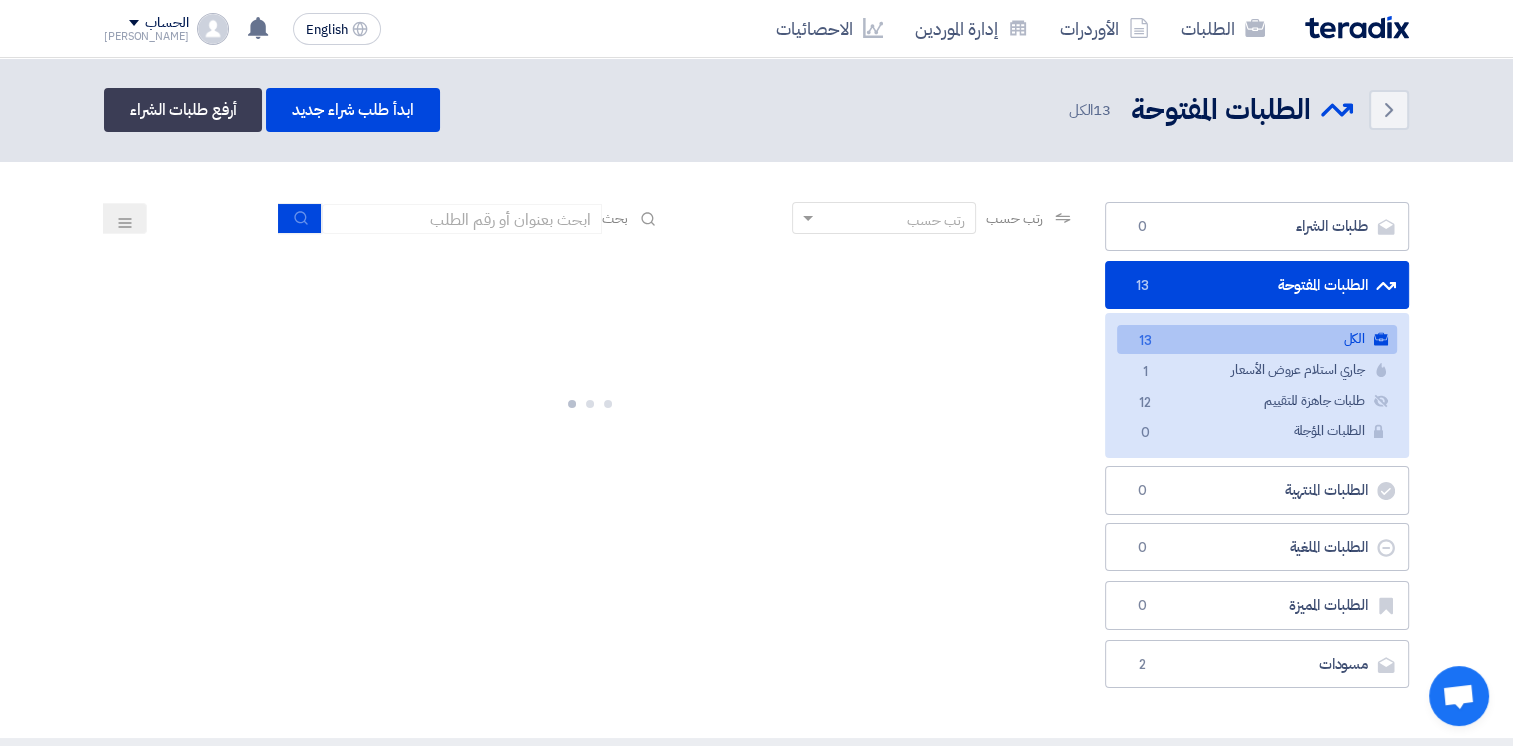 click 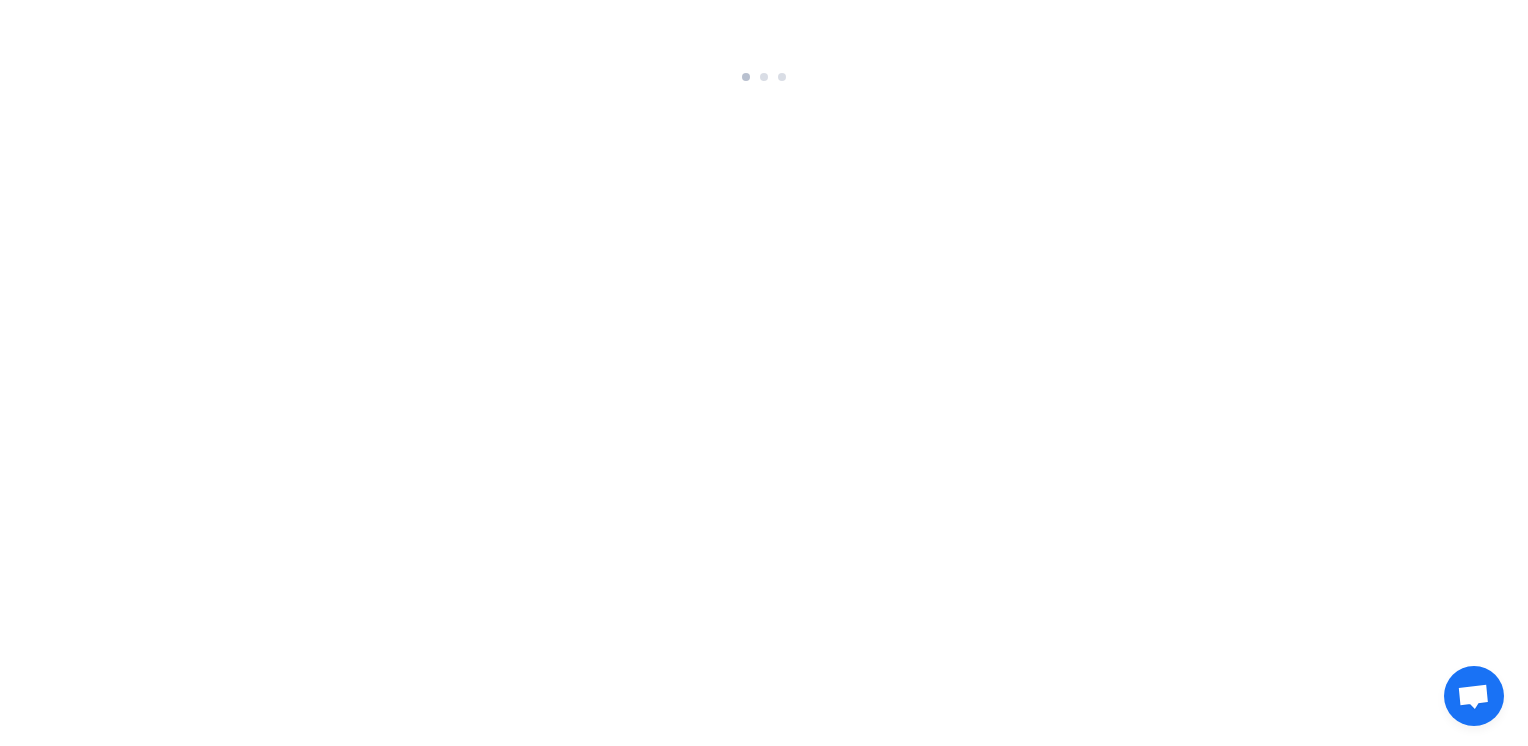 scroll, scrollTop: 0, scrollLeft: 0, axis: both 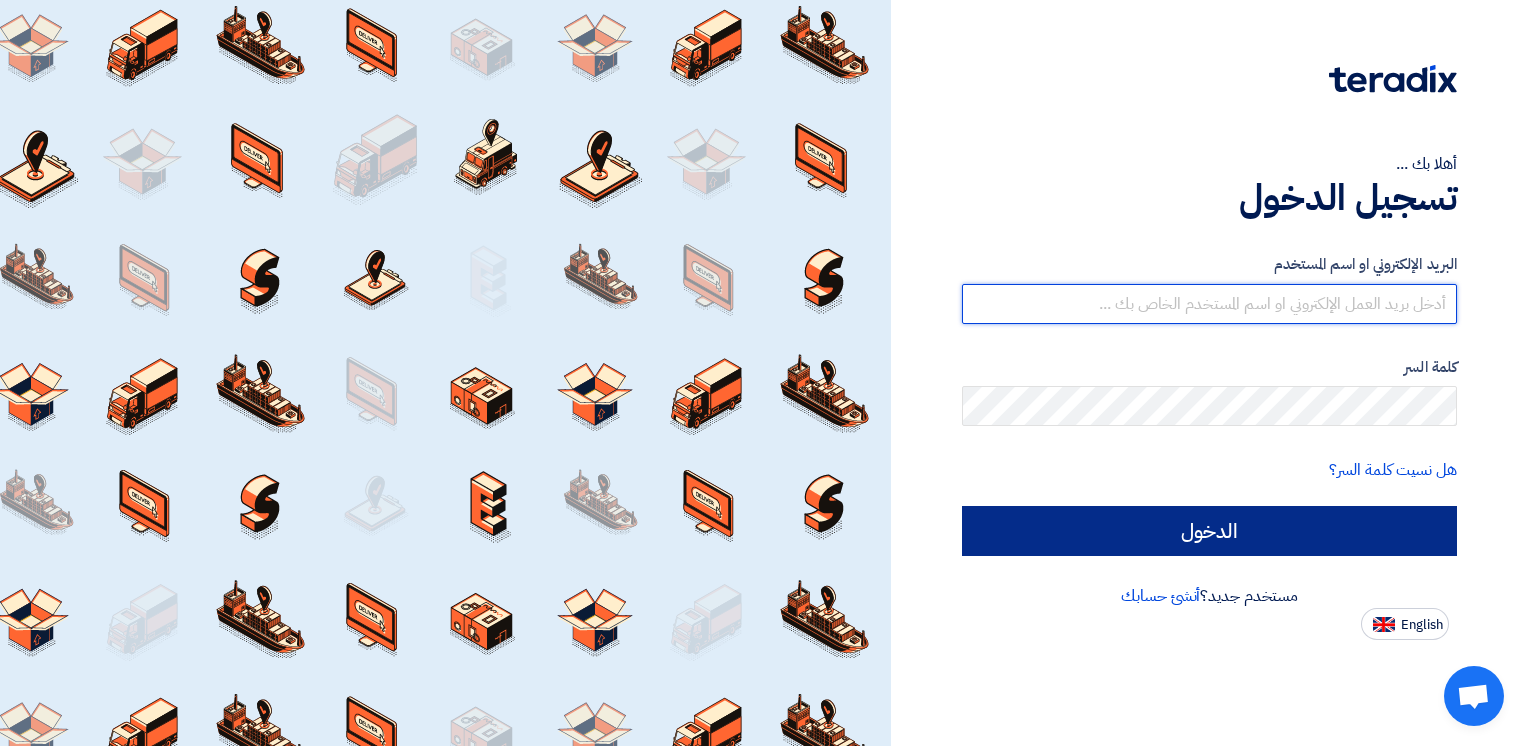 type on "ahmed.metwally@wadigroup.com.eg" 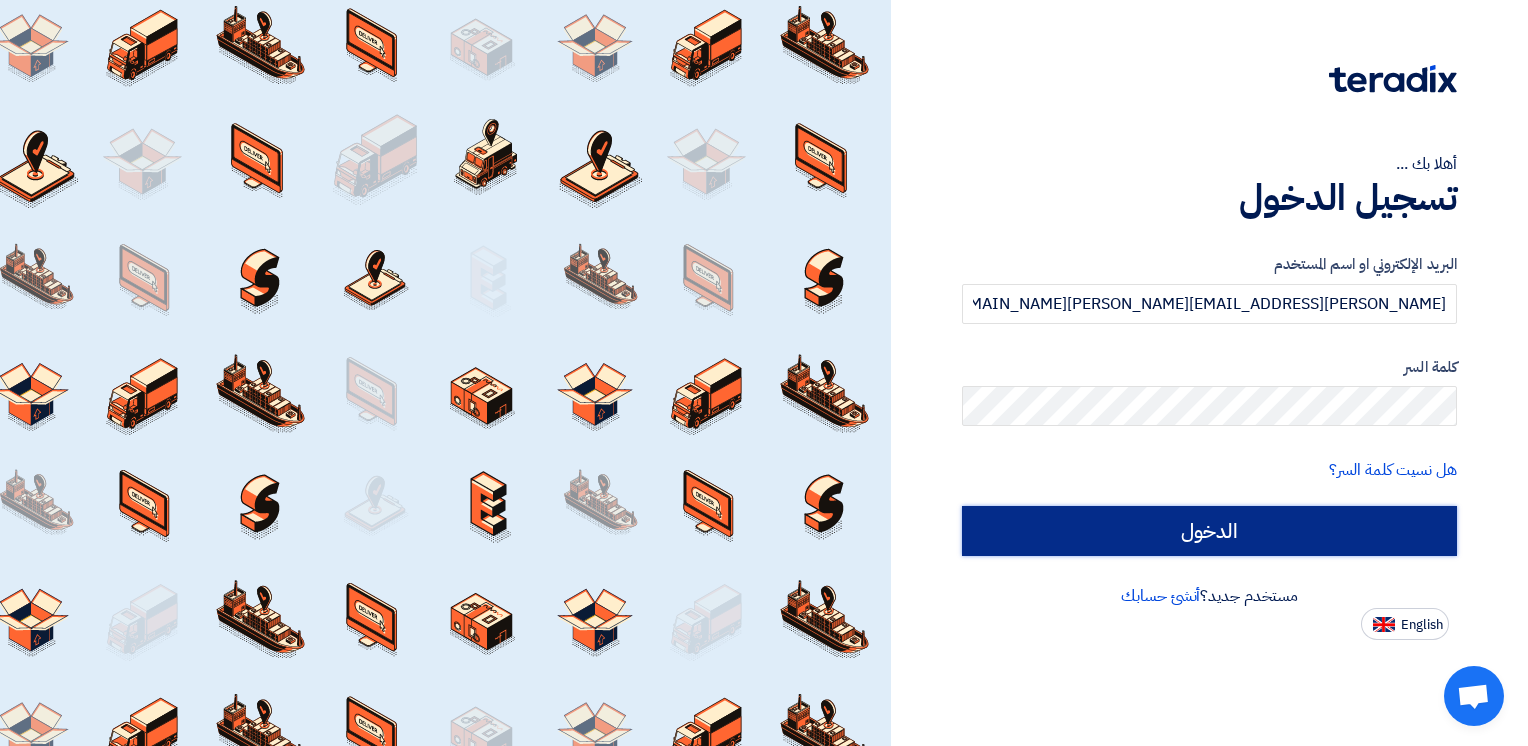 click on "الدخول" 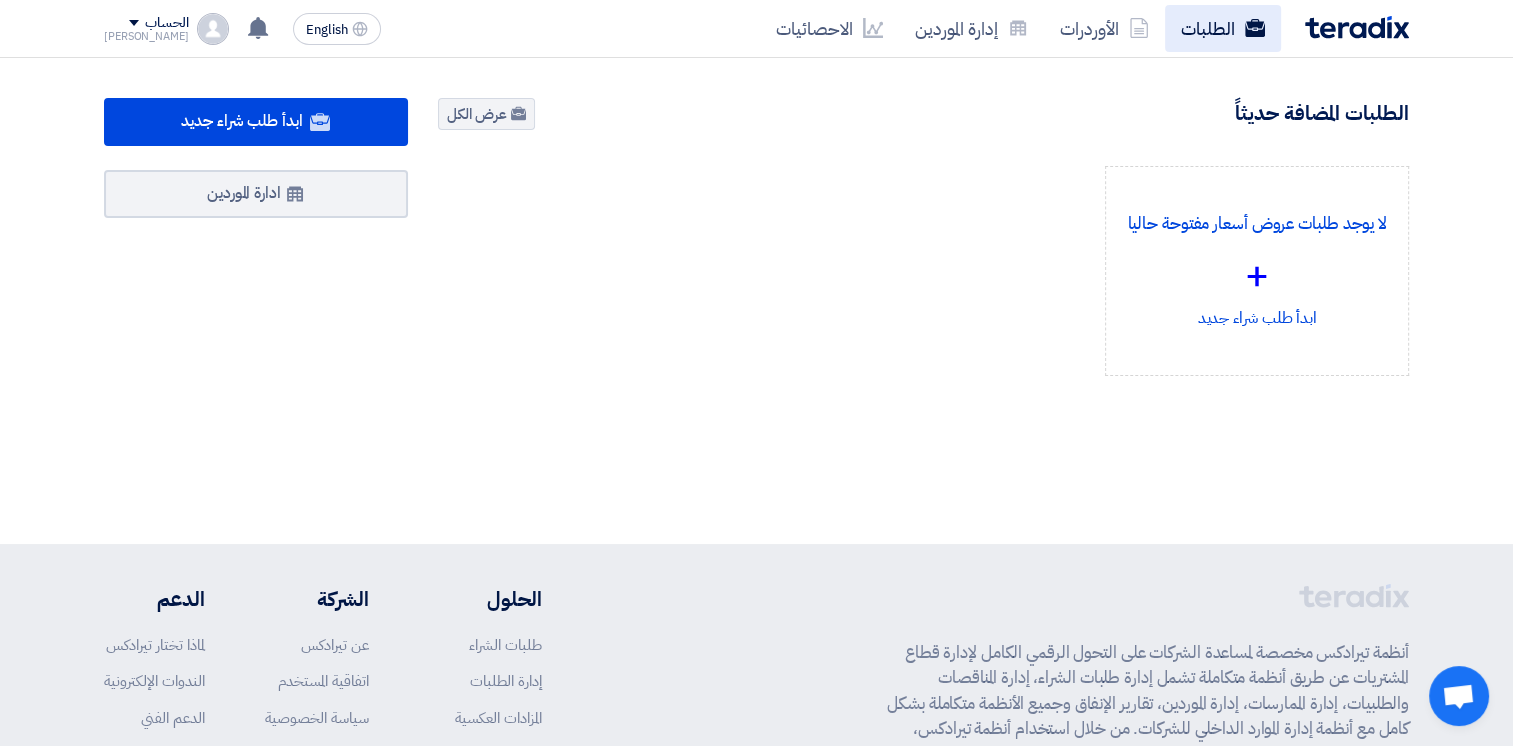 click on "الطلبات" 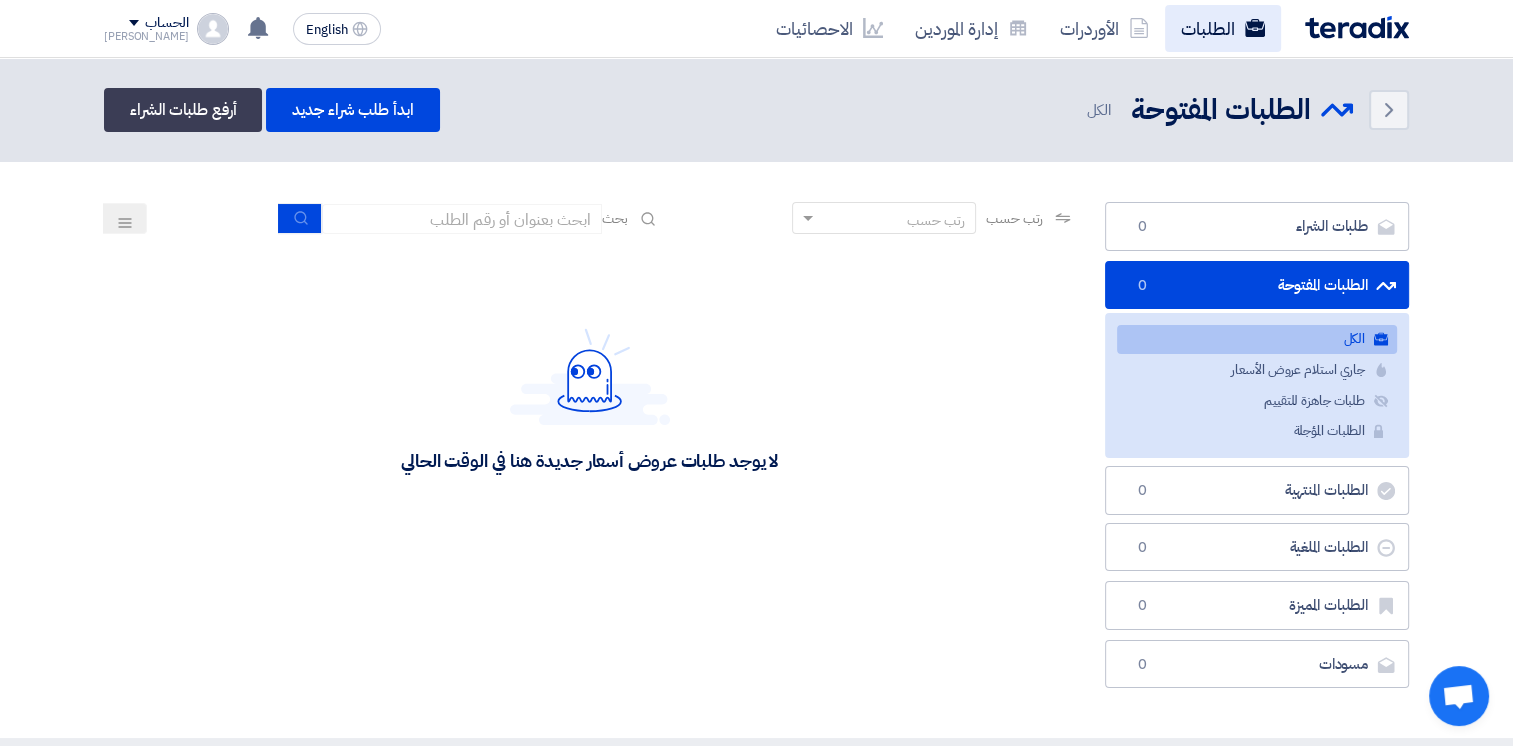 click on "الطلبات" 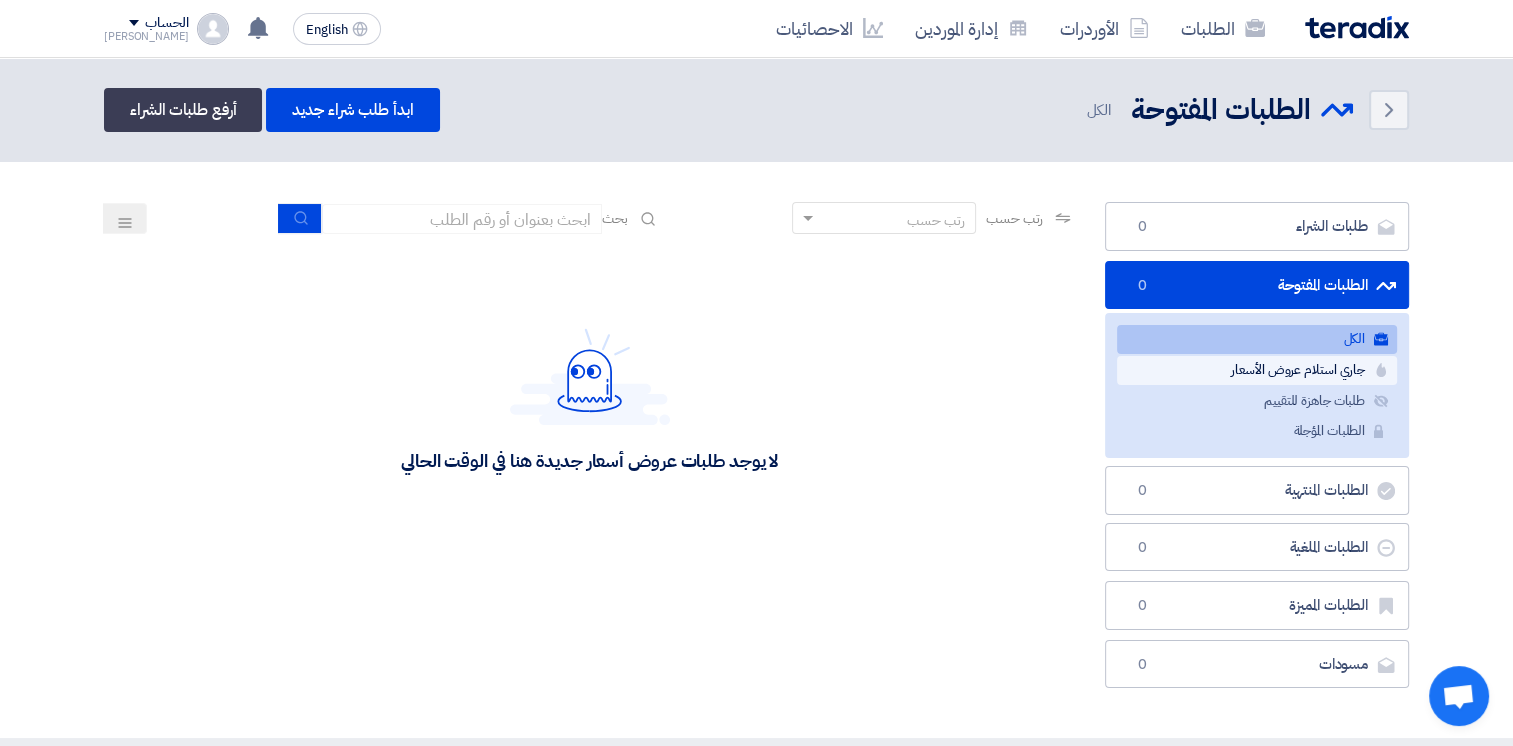 click on "جاري استلام عروض الأسعار
جاري استلام عروض الأسعار" 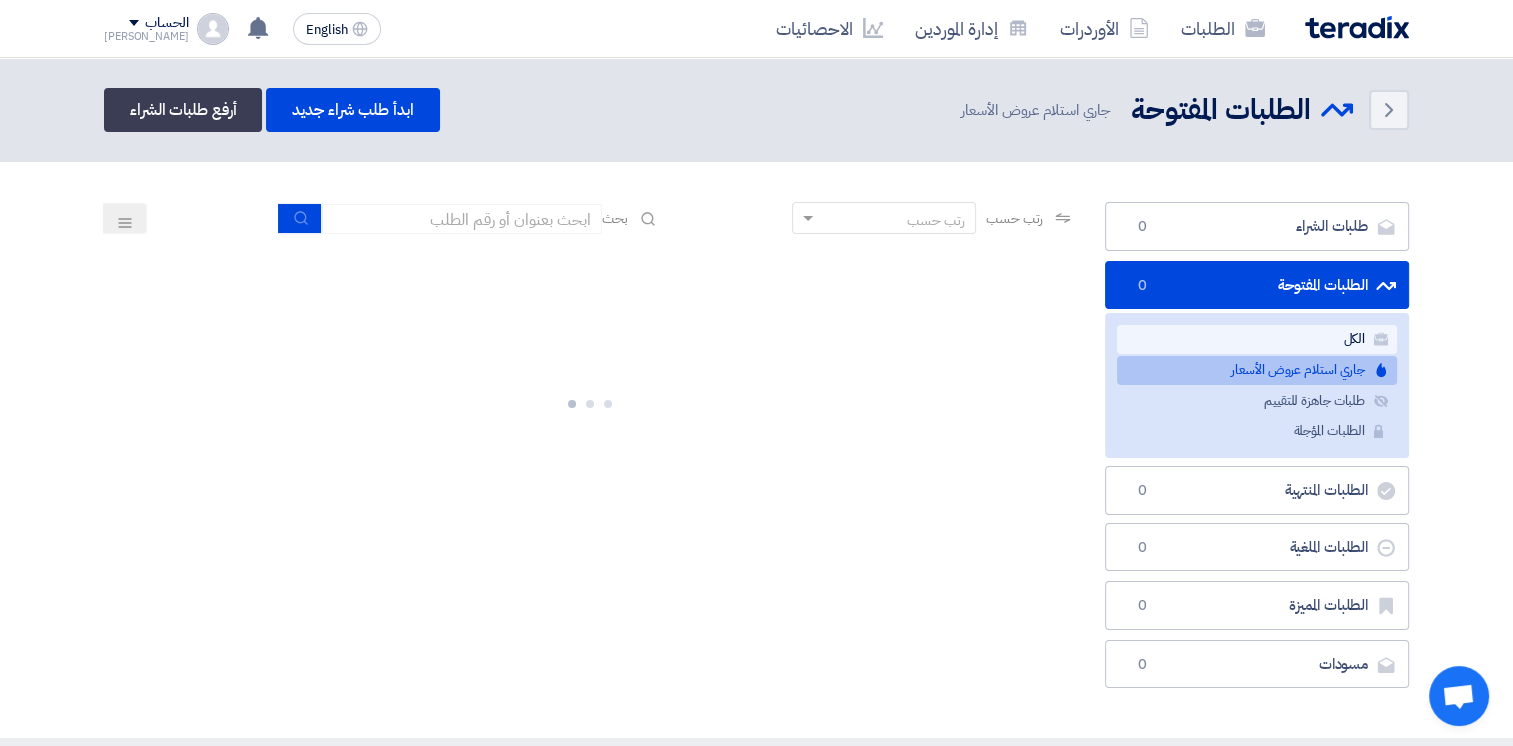 click on "الكل
الكل" 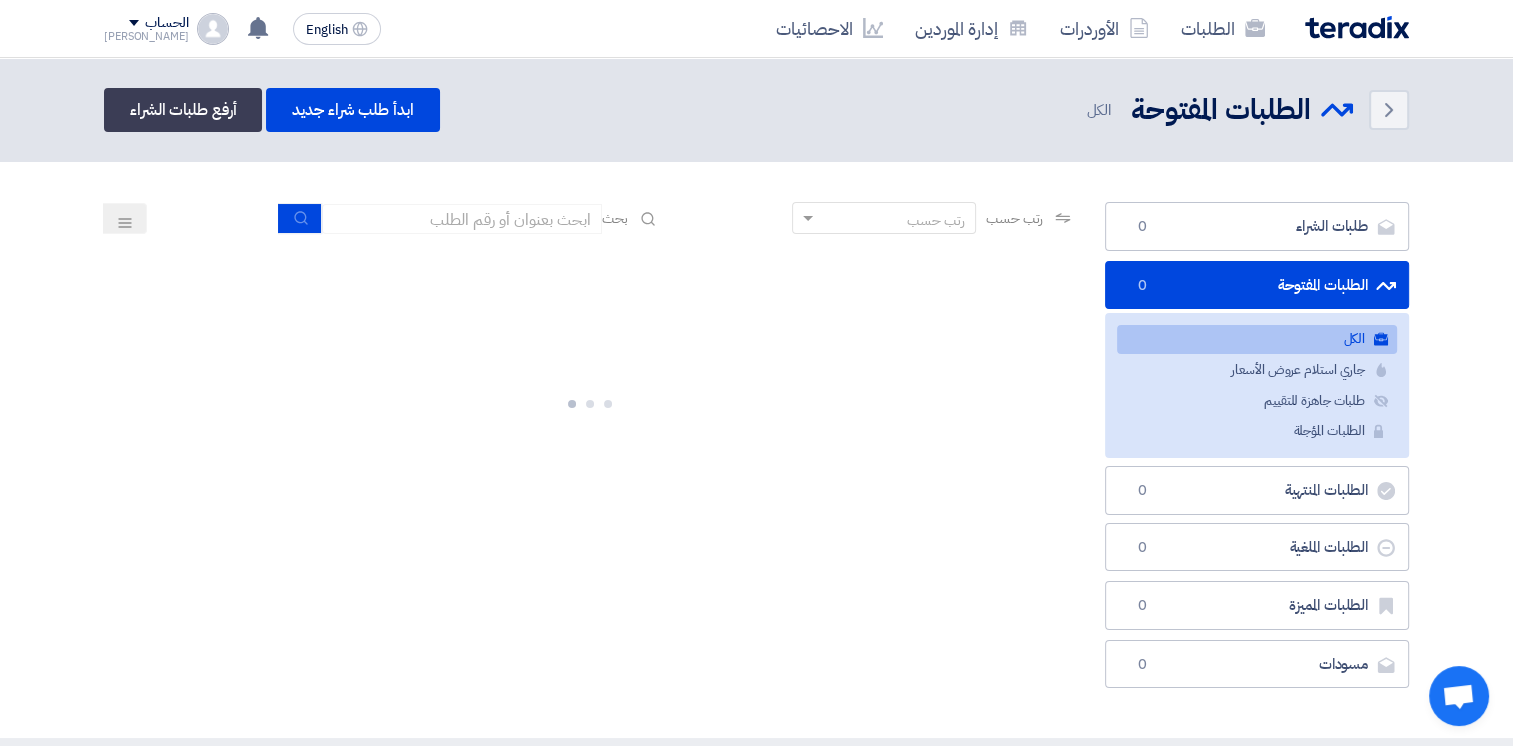 click on "الكل
الكل" 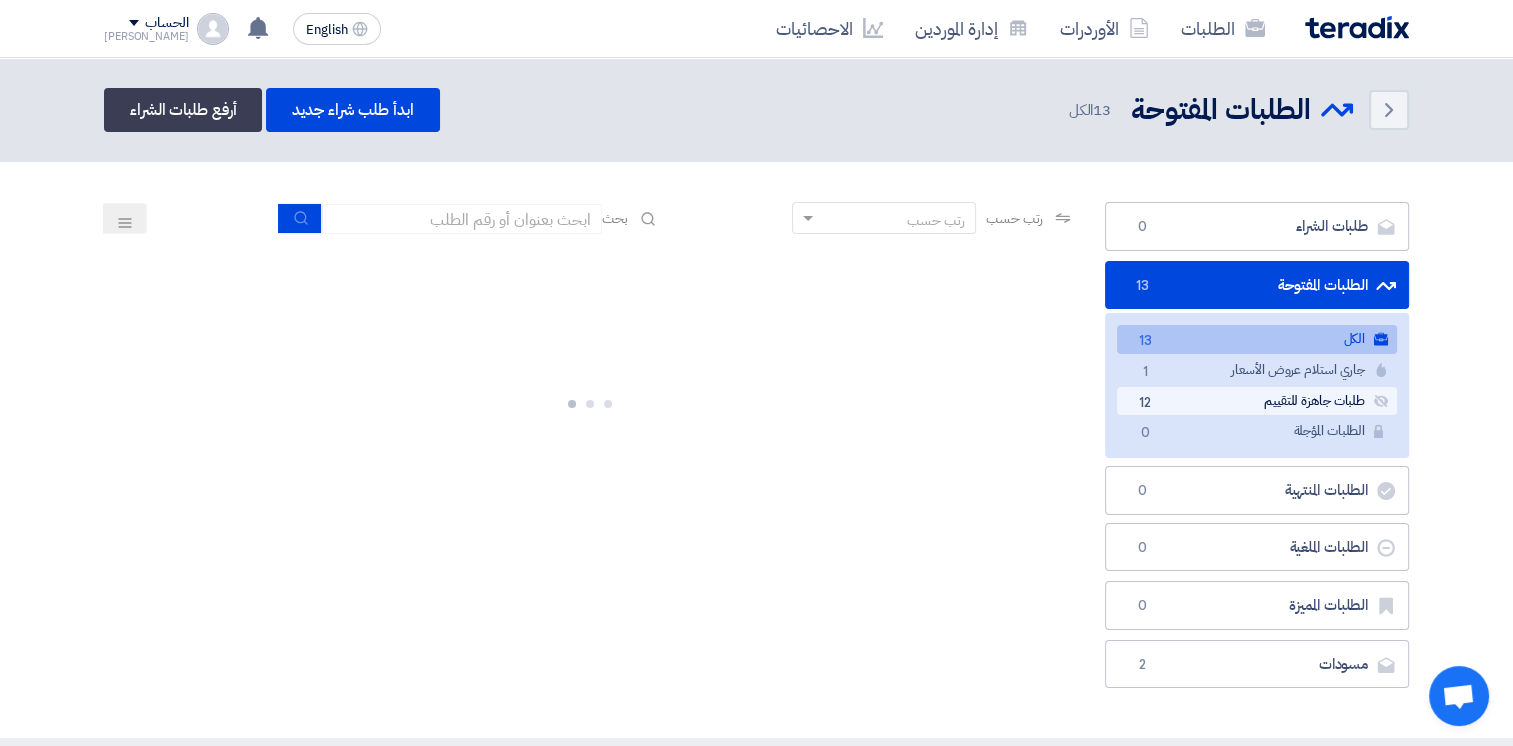 click on "طلبات جاهزة للتقييم
طلبات جاهزة للتقييم
12" 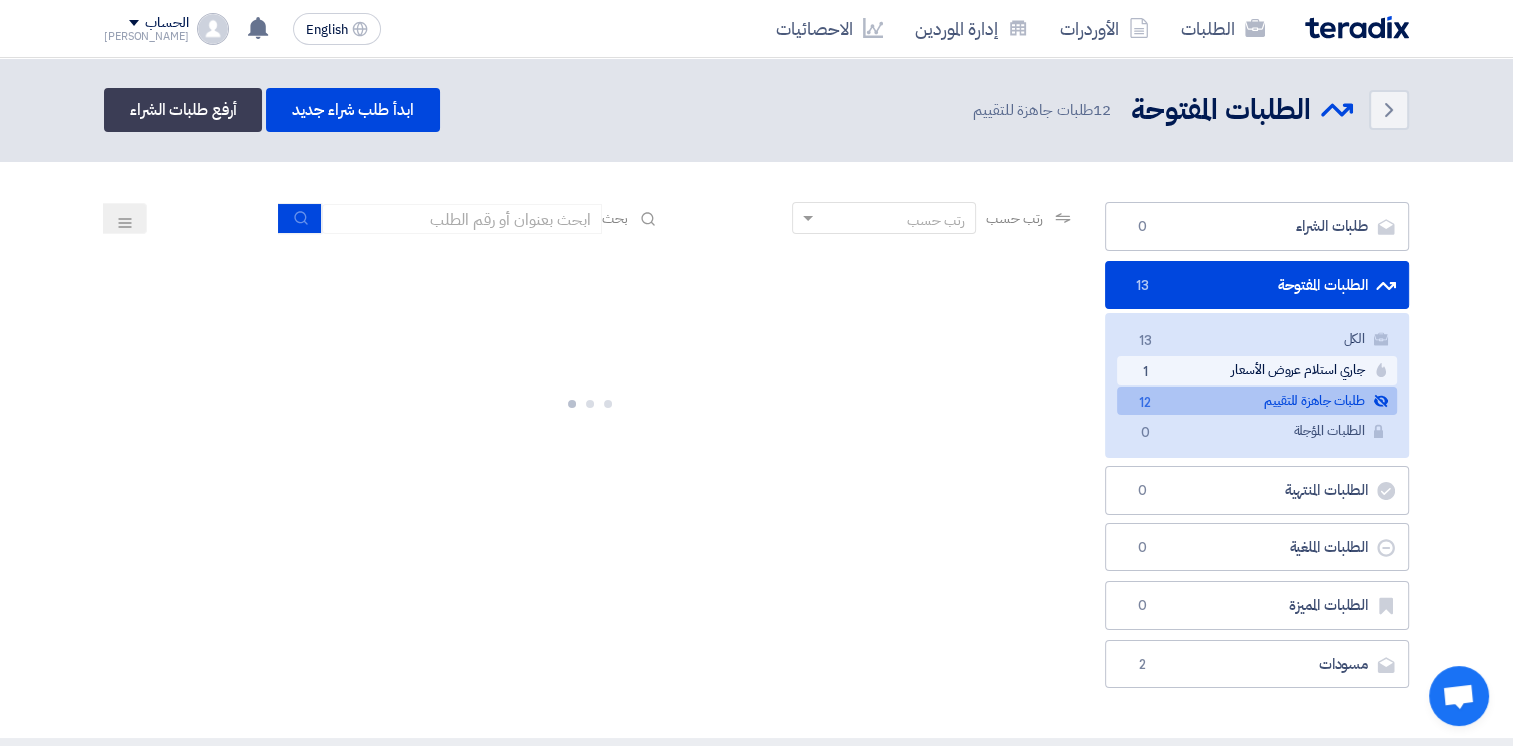 click on "جاري استلام عروض الأسعار
جاري استلام عروض الأسعار
1" 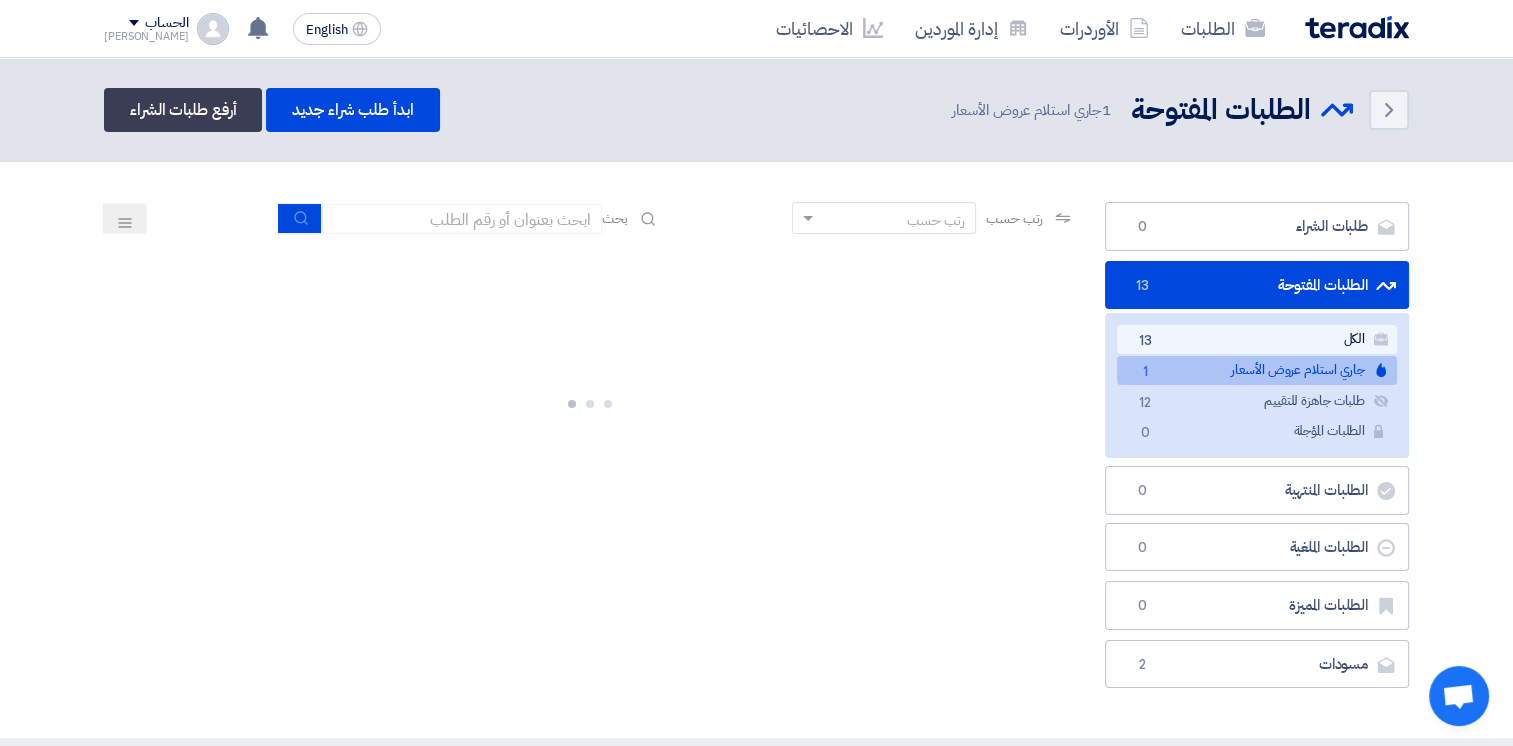 click on "الكل
الكل
13" 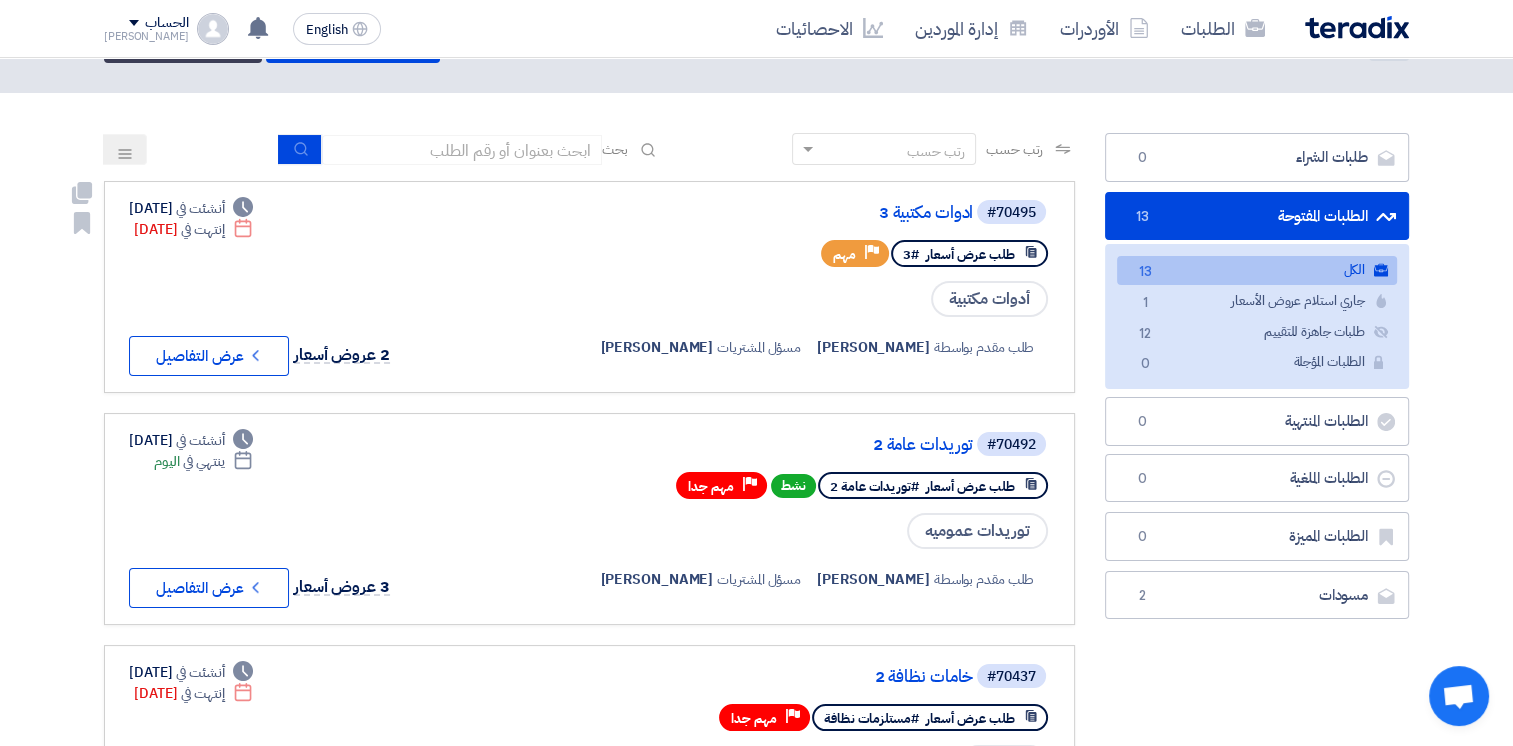 scroll, scrollTop: 100, scrollLeft: 0, axis: vertical 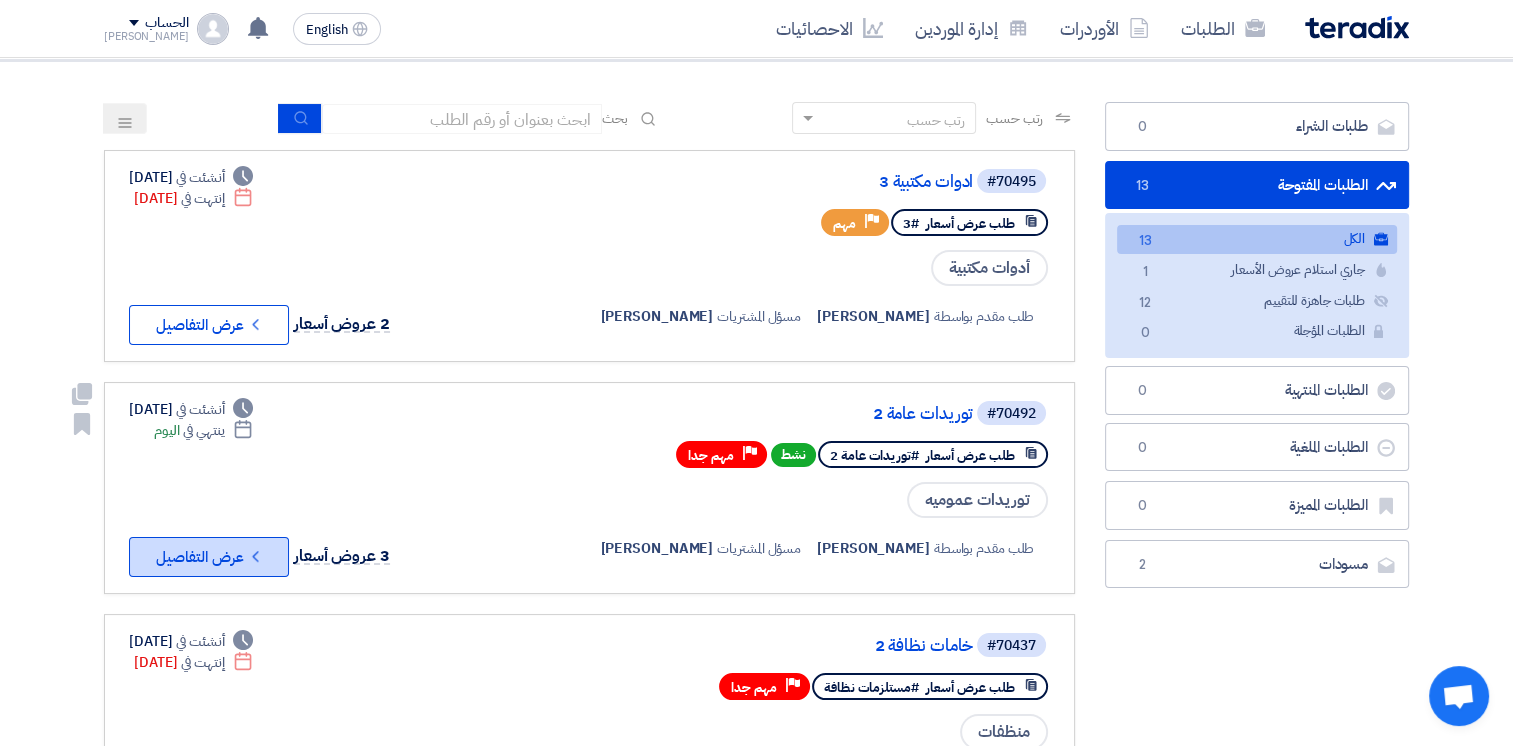 click on "Check details
عرض التفاصيل" 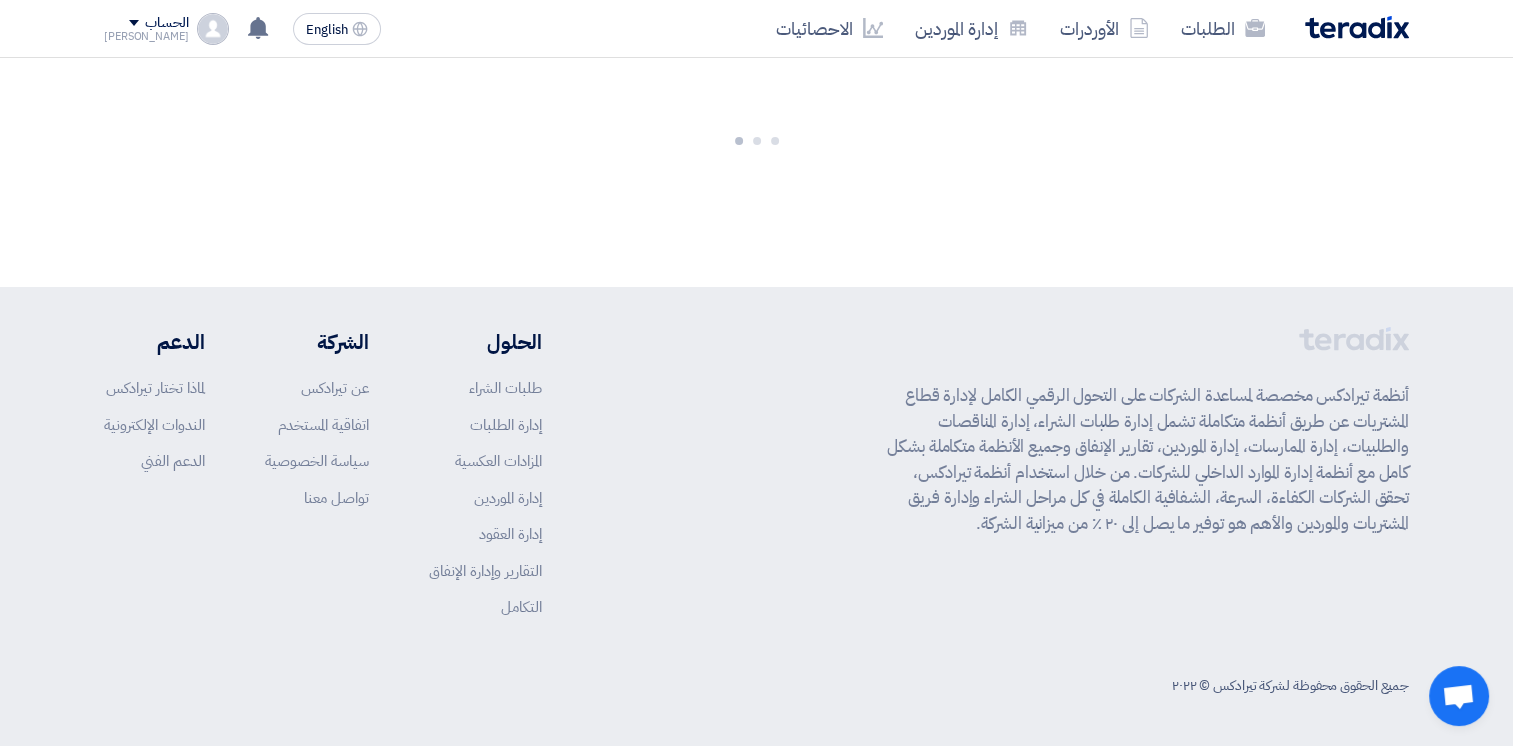 scroll, scrollTop: 0, scrollLeft: 0, axis: both 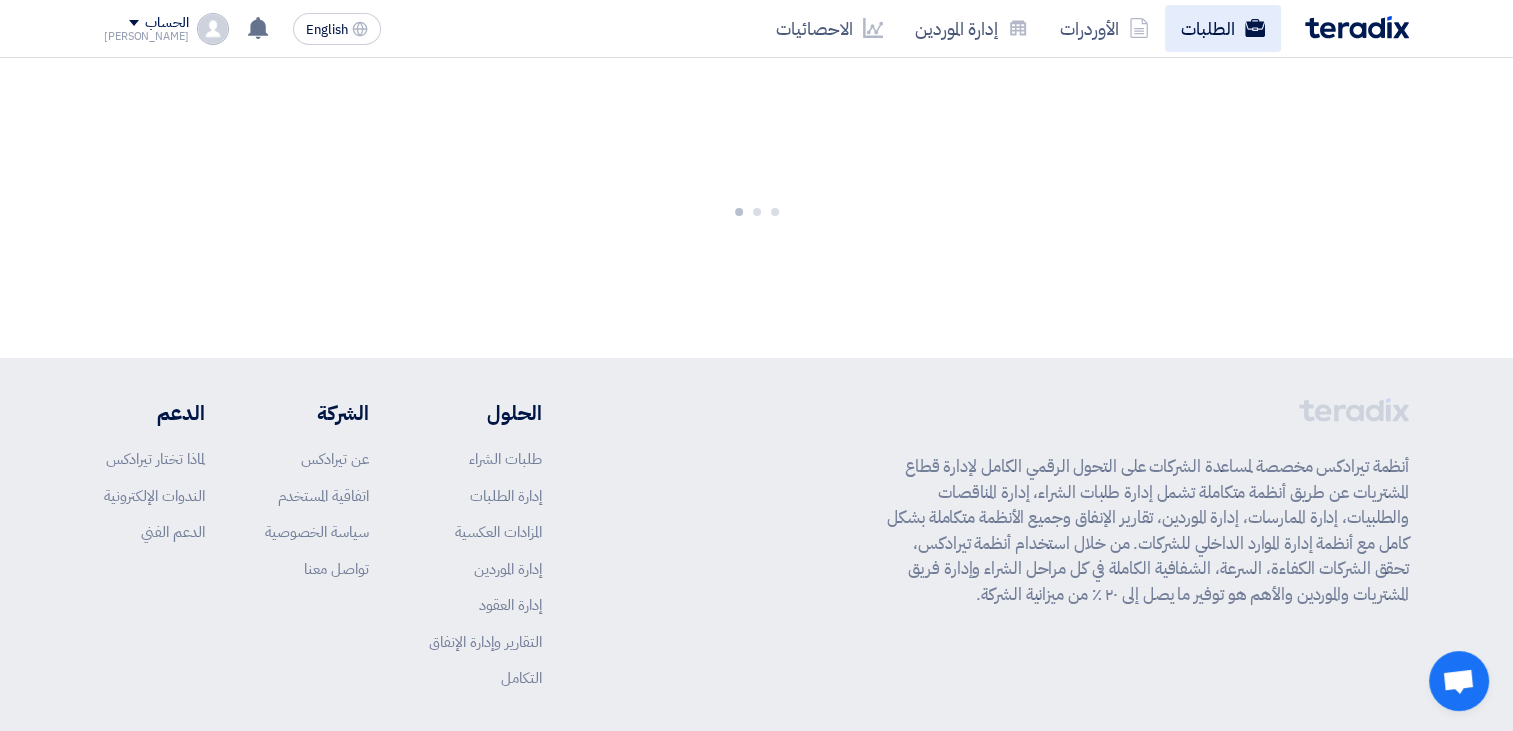 click on "الطلبات" 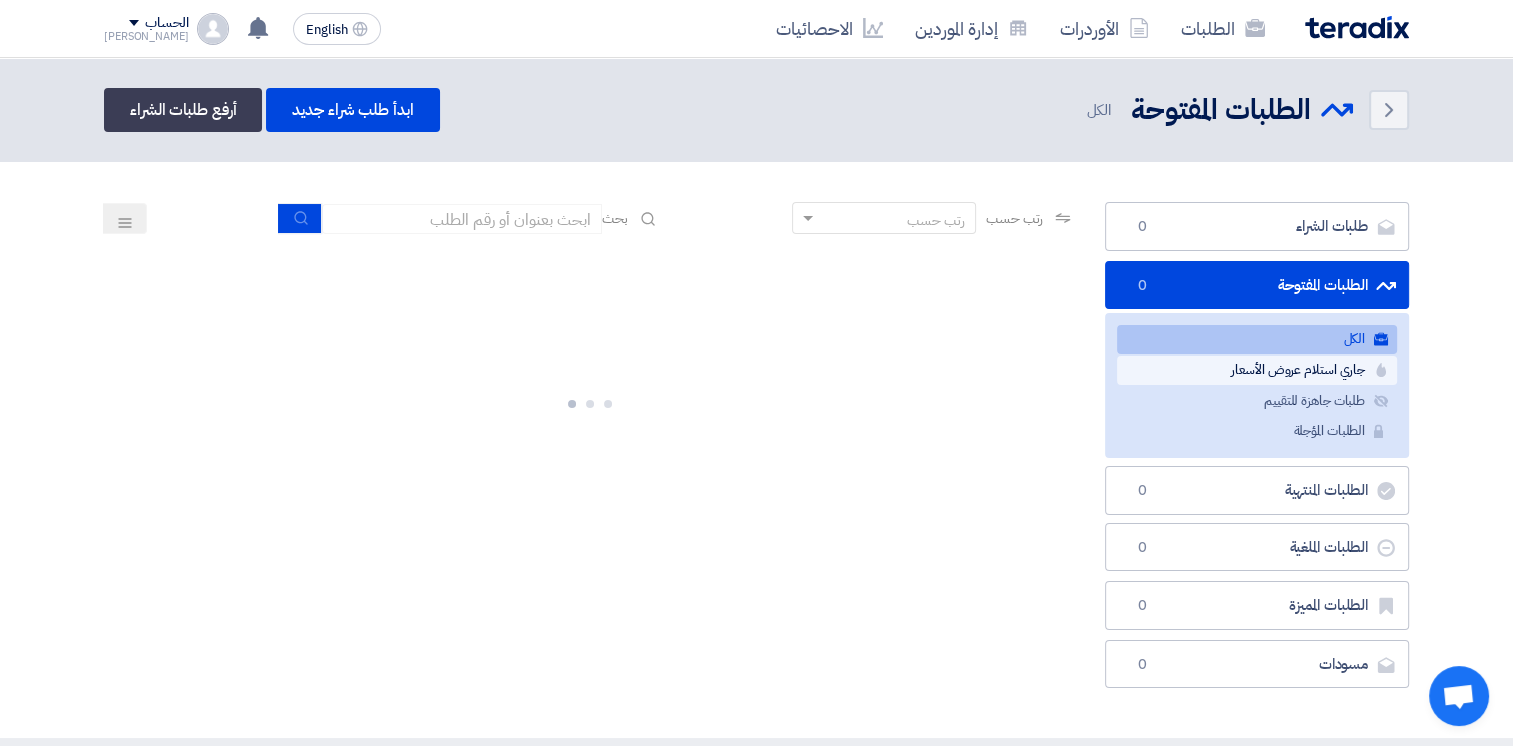 click on "جاري استلام عروض الأسعار
جاري استلام عروض الأسعار" 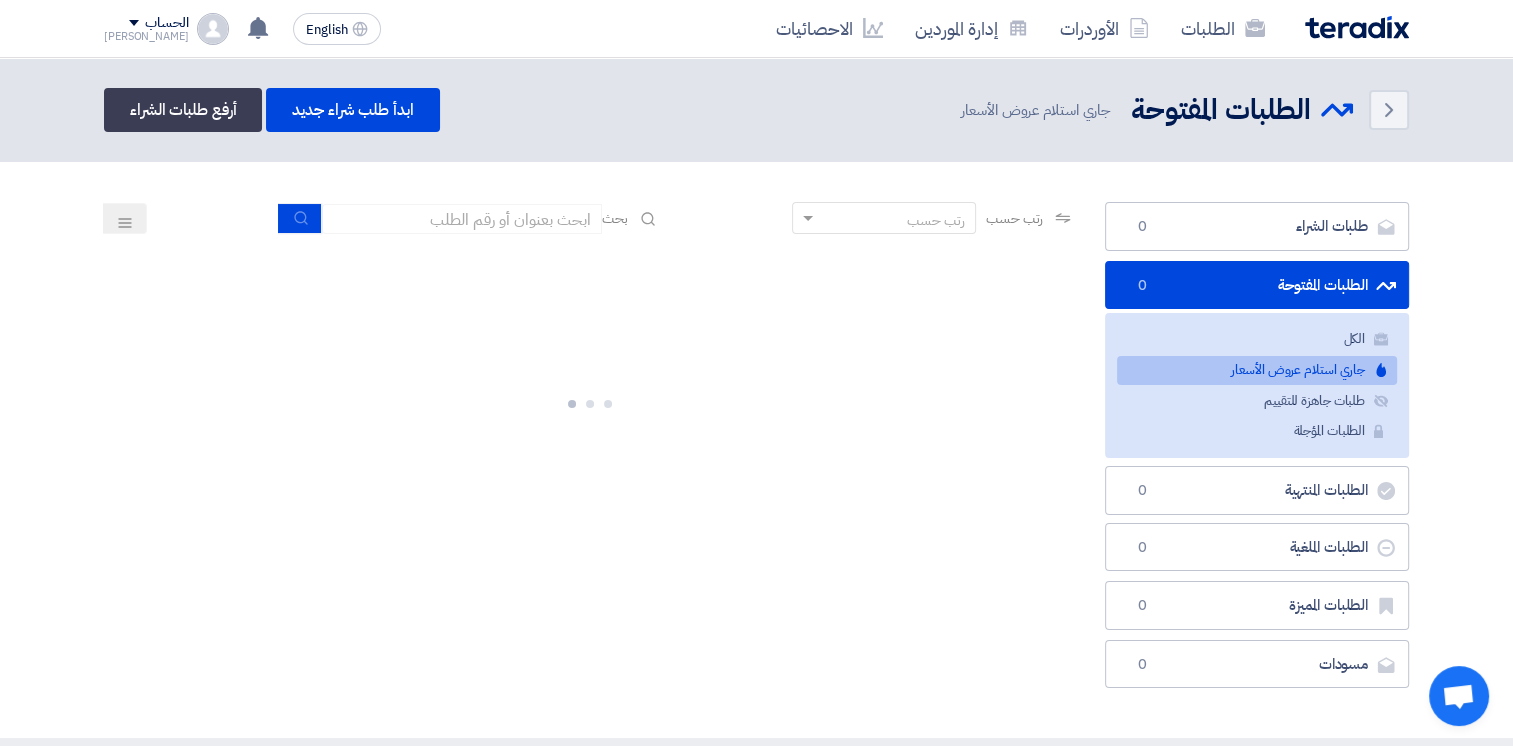 click on "جاري استلام عروض الأسعار
جاري استلام عروض الأسعار" 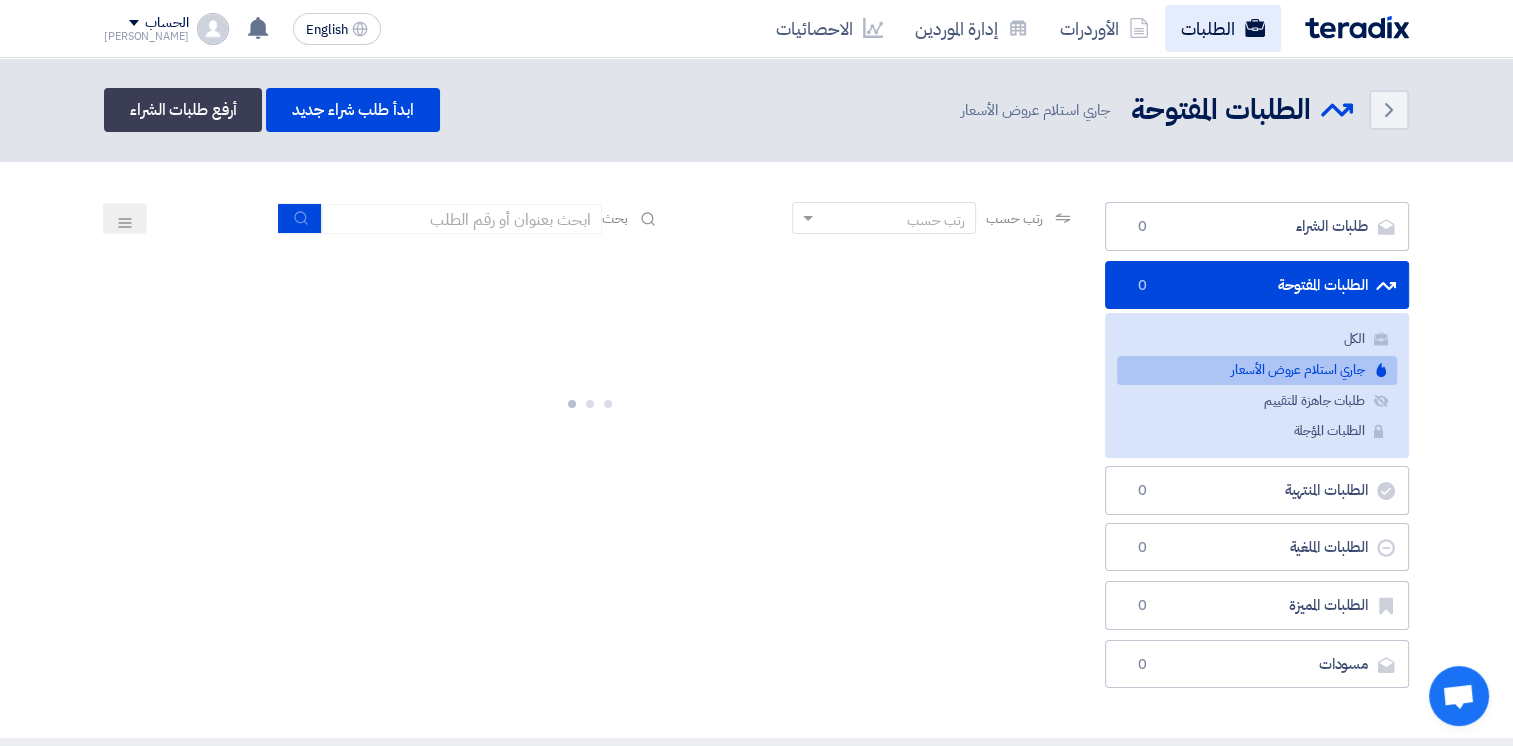 click on "الطلبات" 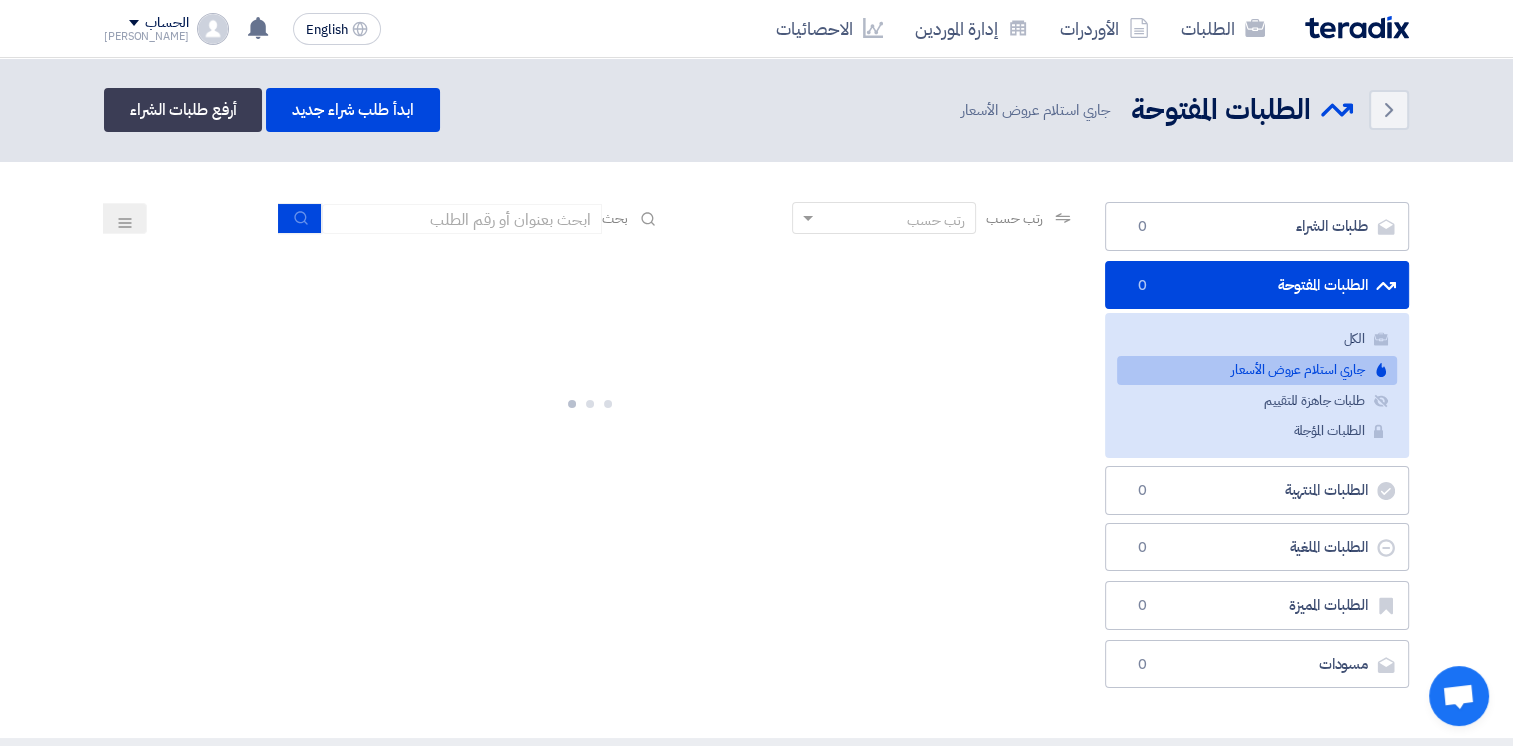 click 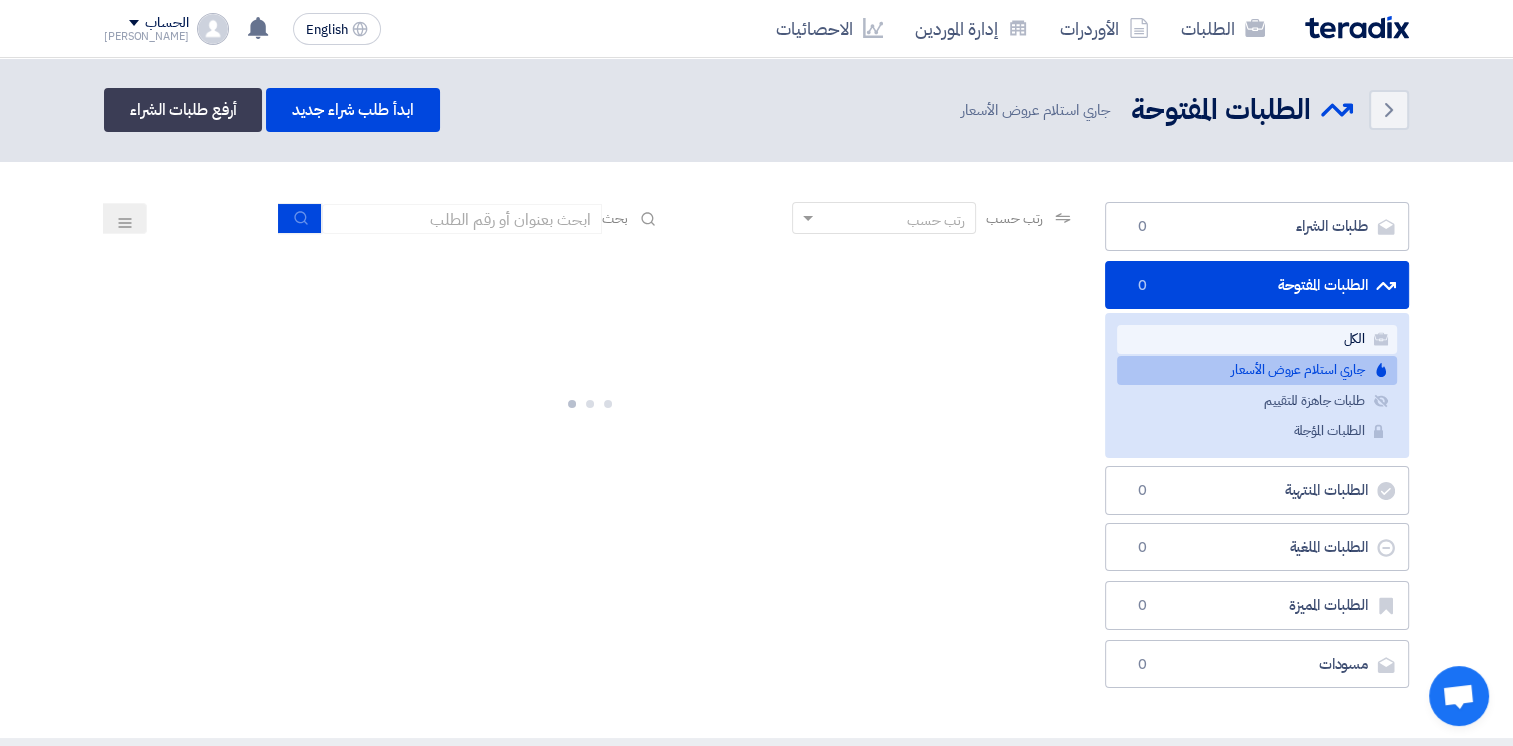 click on "الكل
الكل
جاري استلام عروض الأسعار
جاري استلام عروض الأسعار
طلبات جاهزة للتقييم
طلبات جاهزة للتقييم
الطلبات المؤجلة
الطلبات المؤجلة" 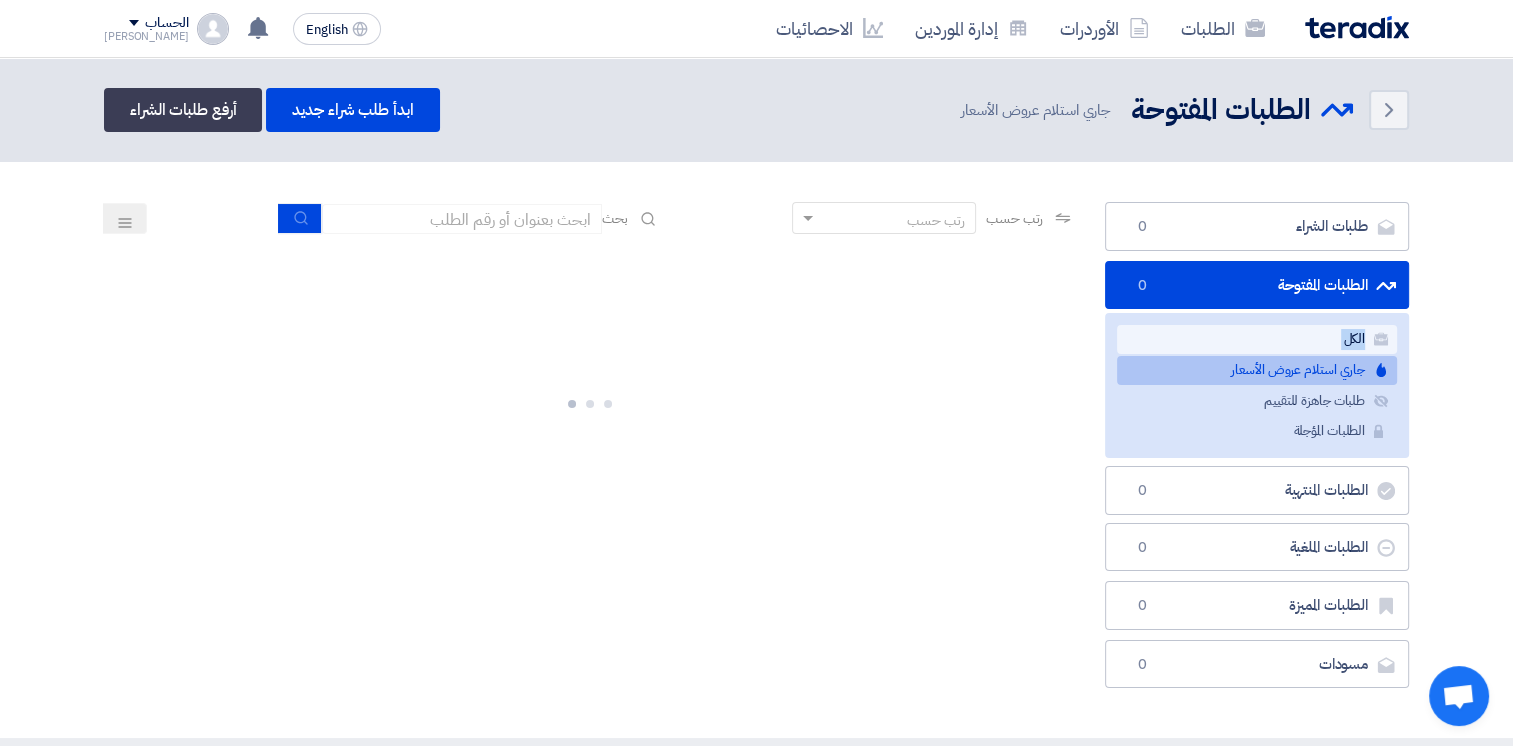 click on "الكل
الكل" 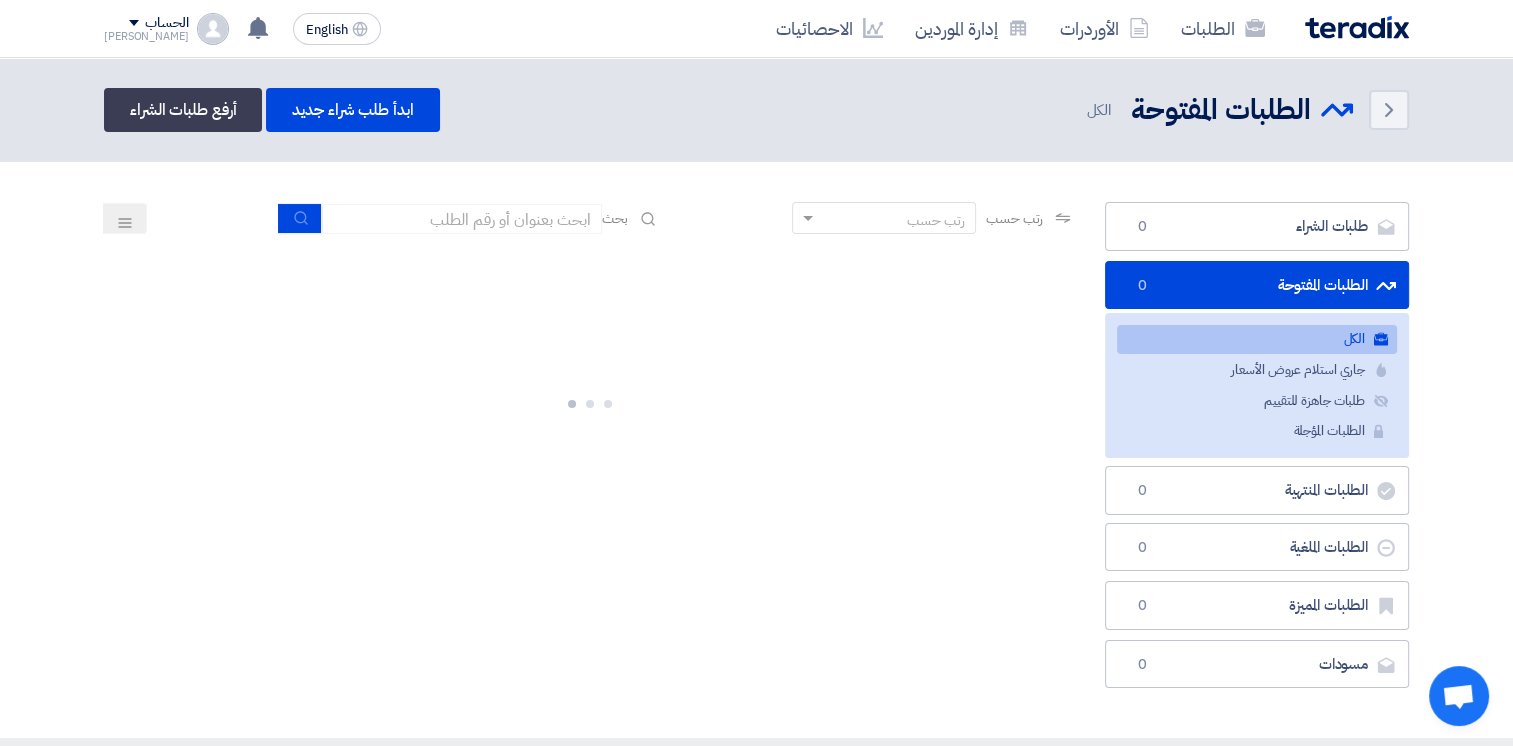 click on "الكل
الكل" 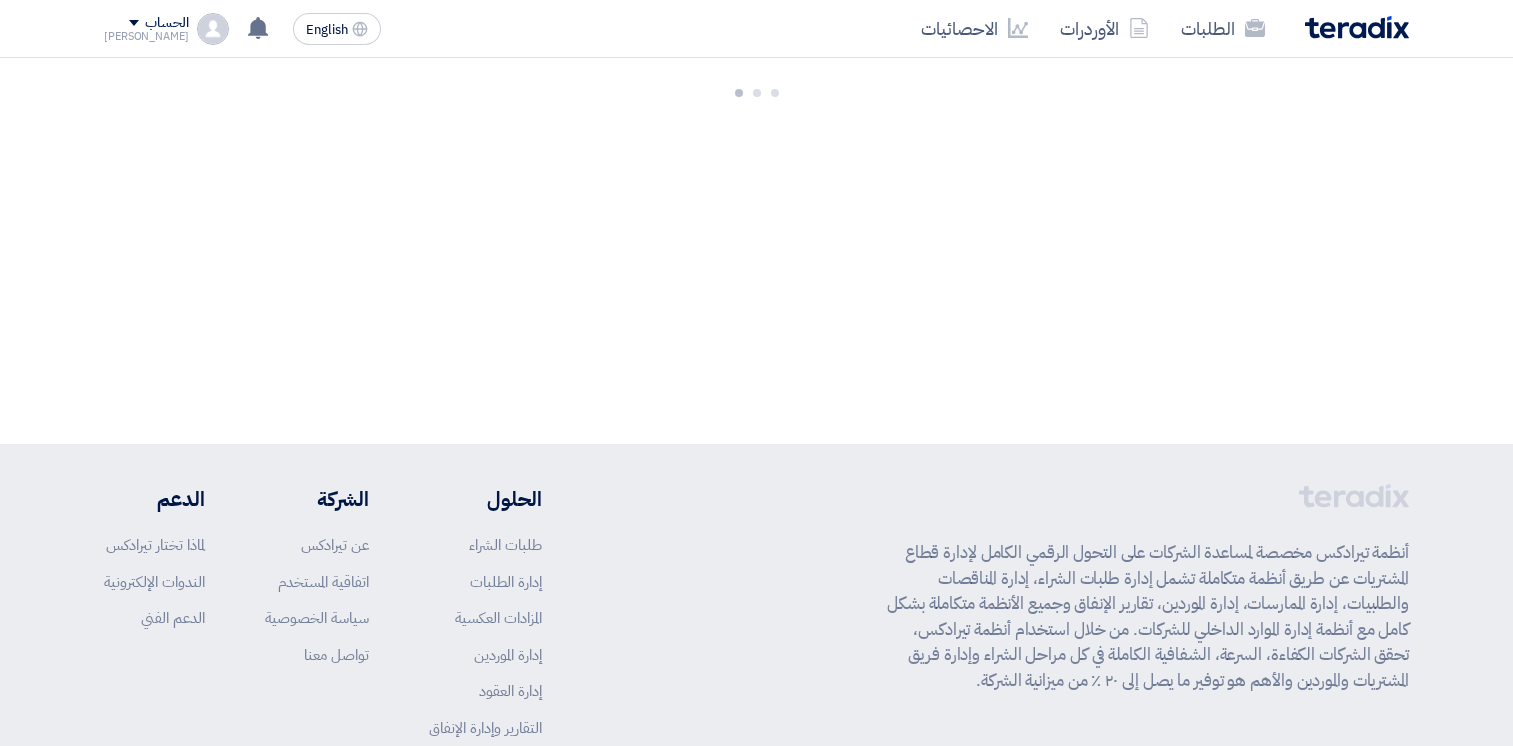 scroll, scrollTop: 0, scrollLeft: 0, axis: both 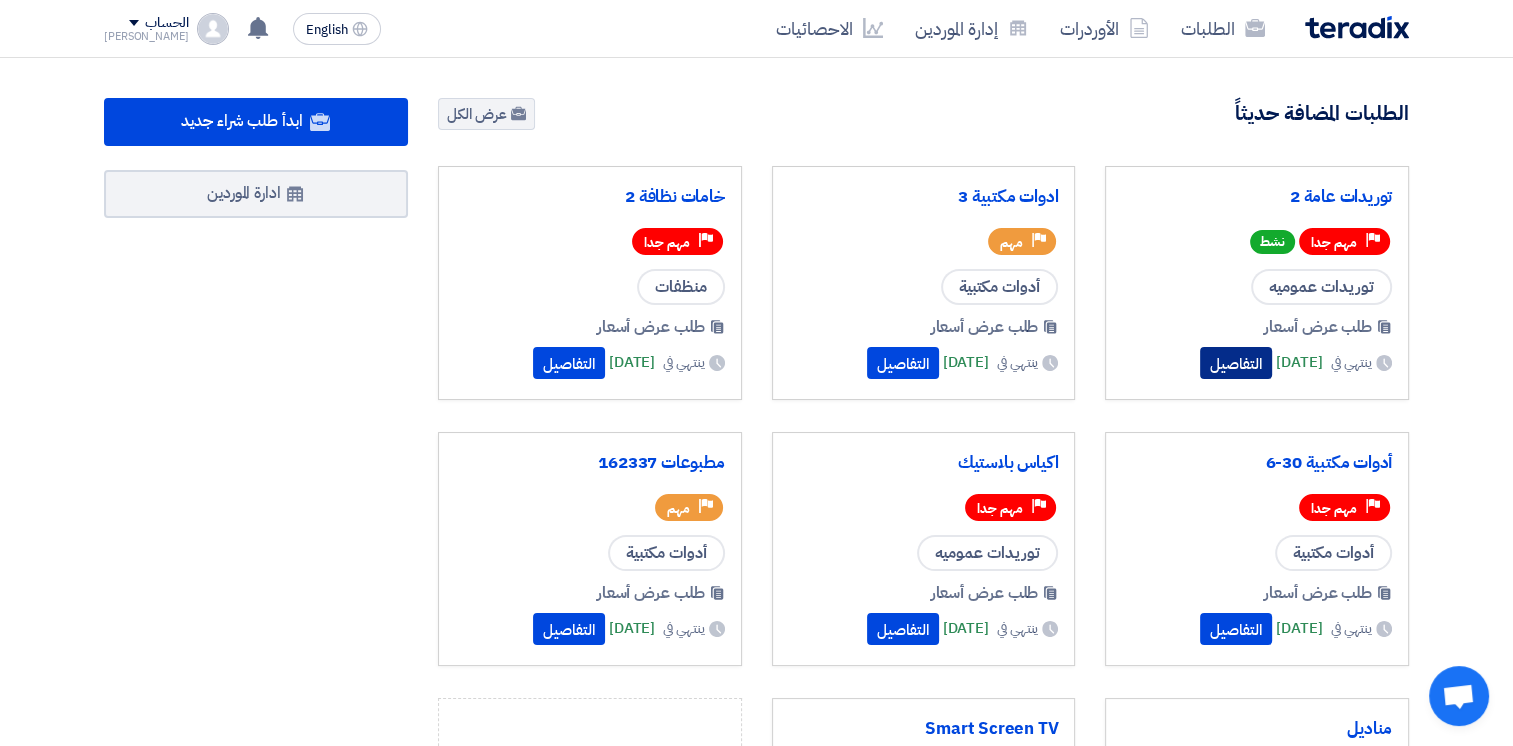 click on "التفاصيل" 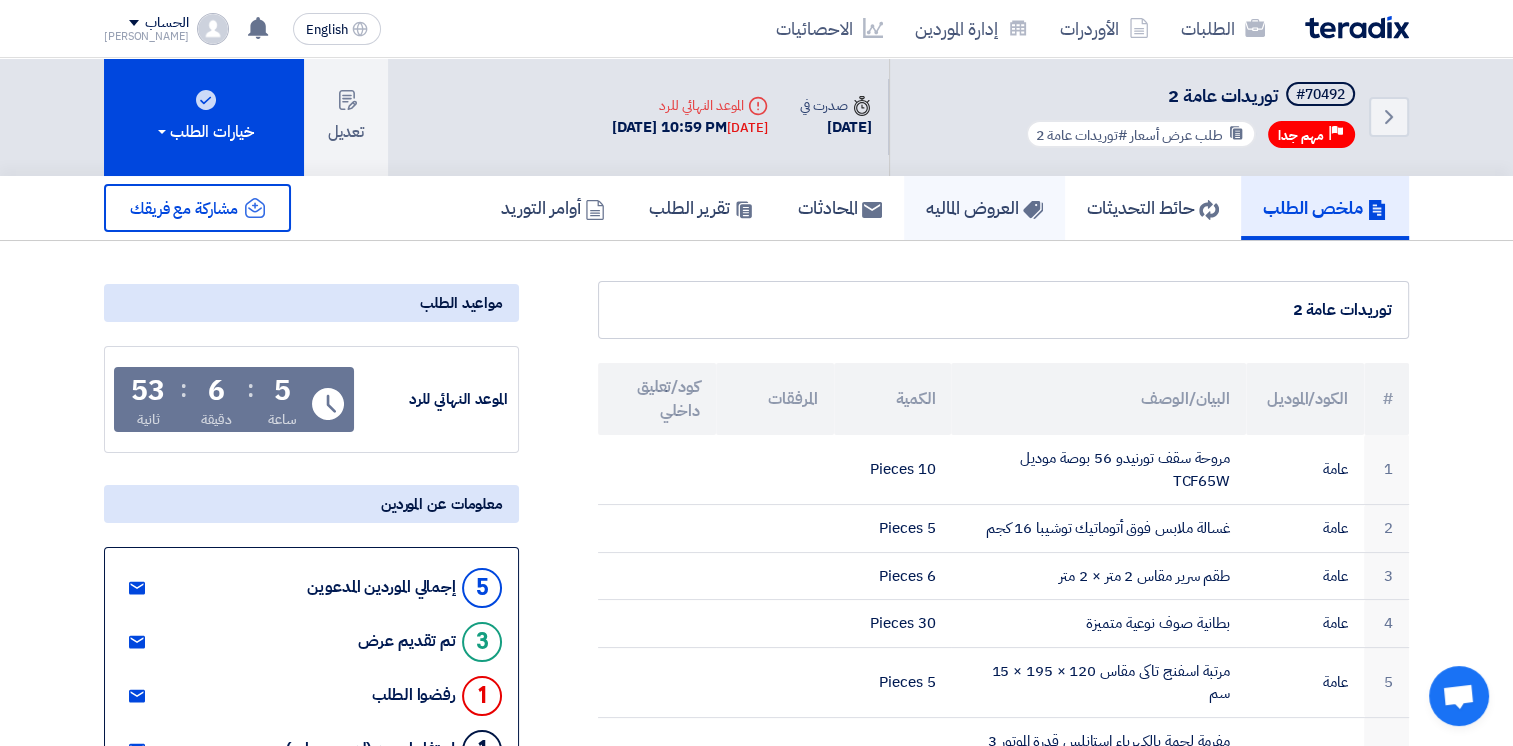 click on "العروض الماليه" 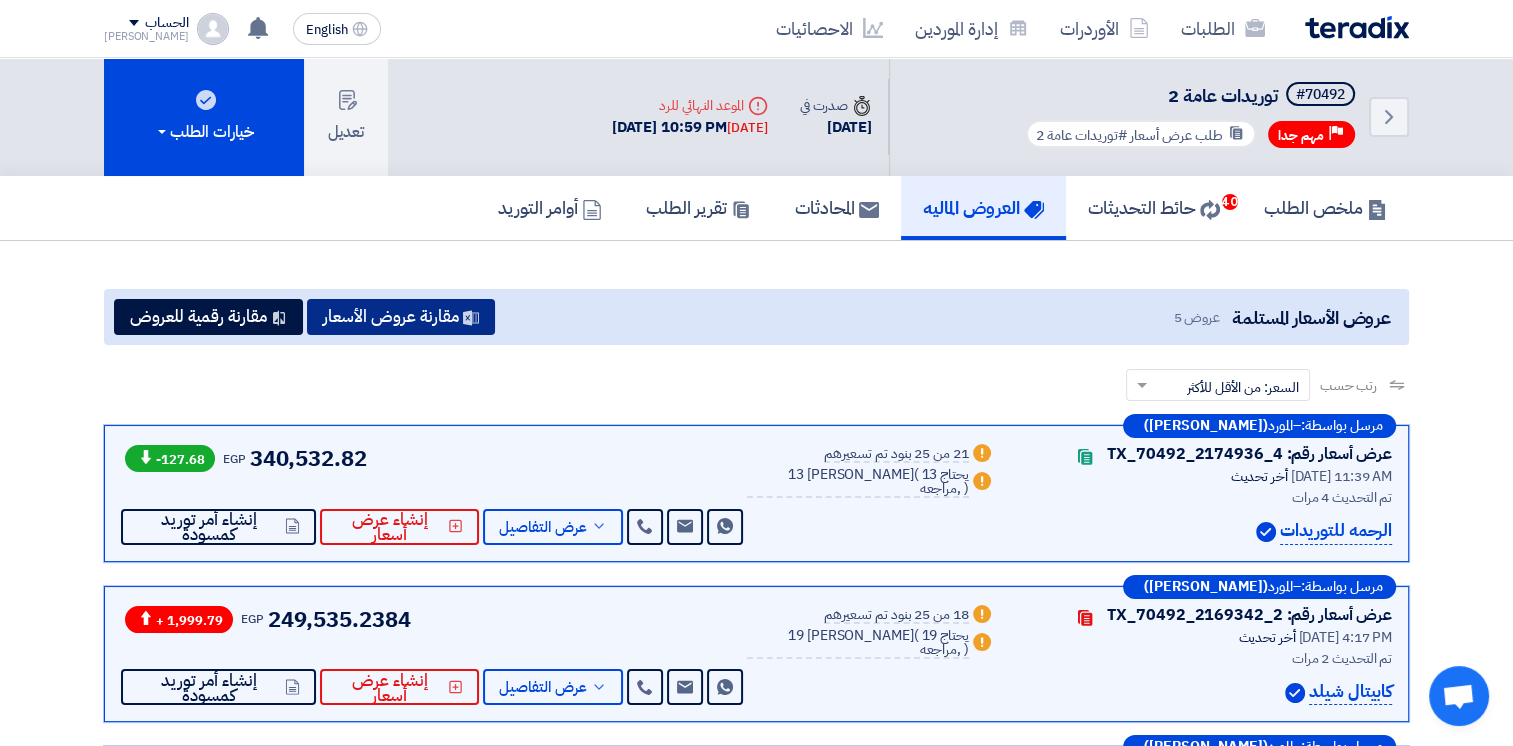 click on "مقارنة عروض الأسعار" 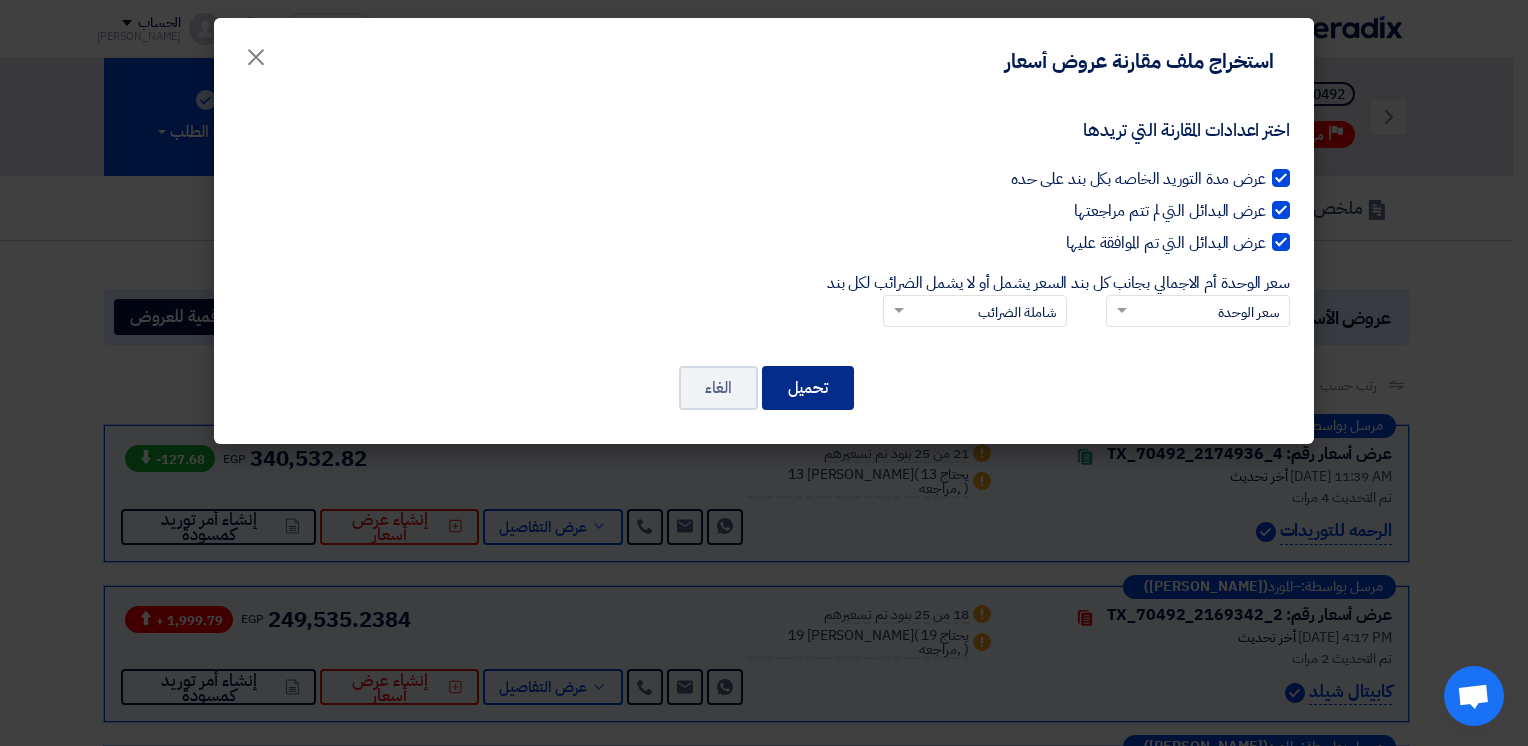click on "تحميل" 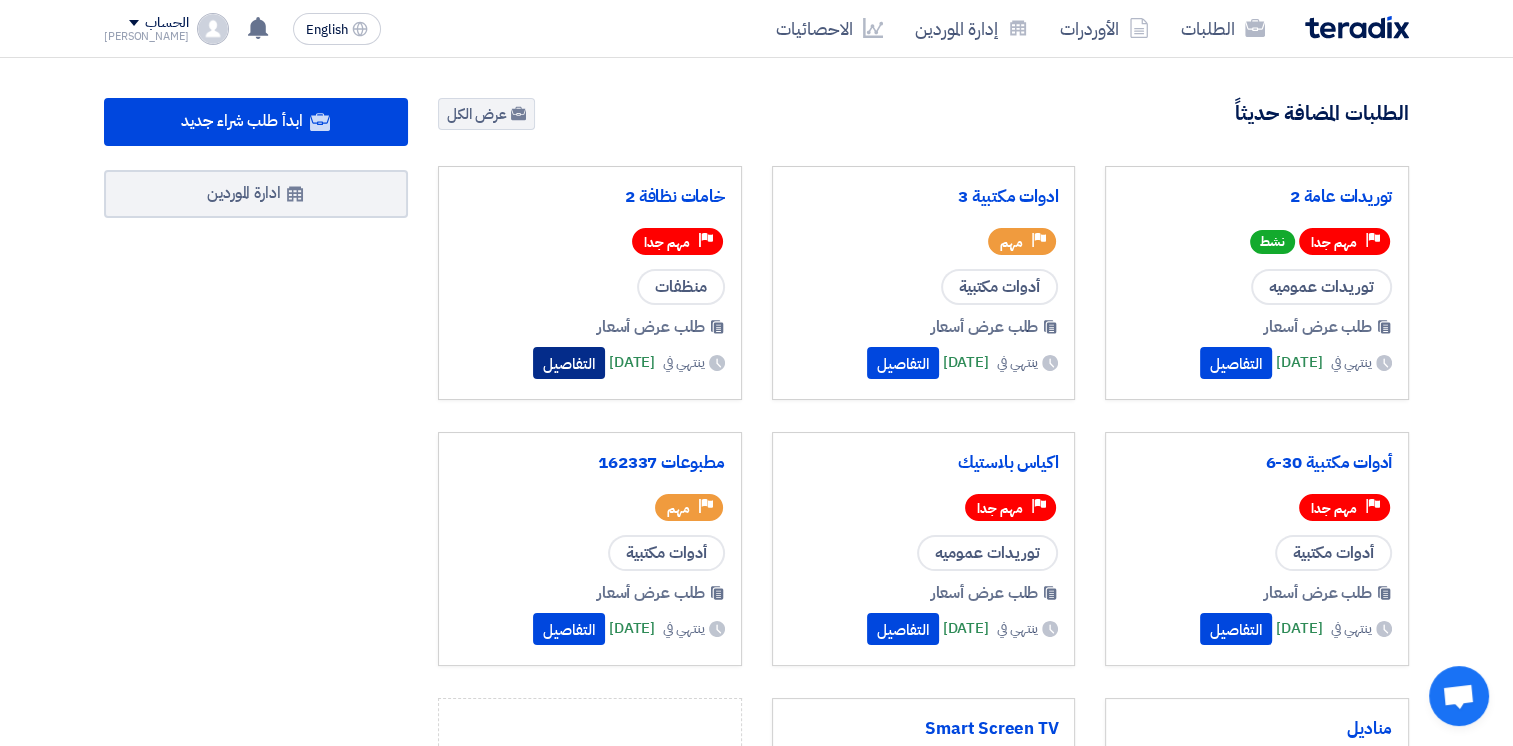 click on "التفاصيل" 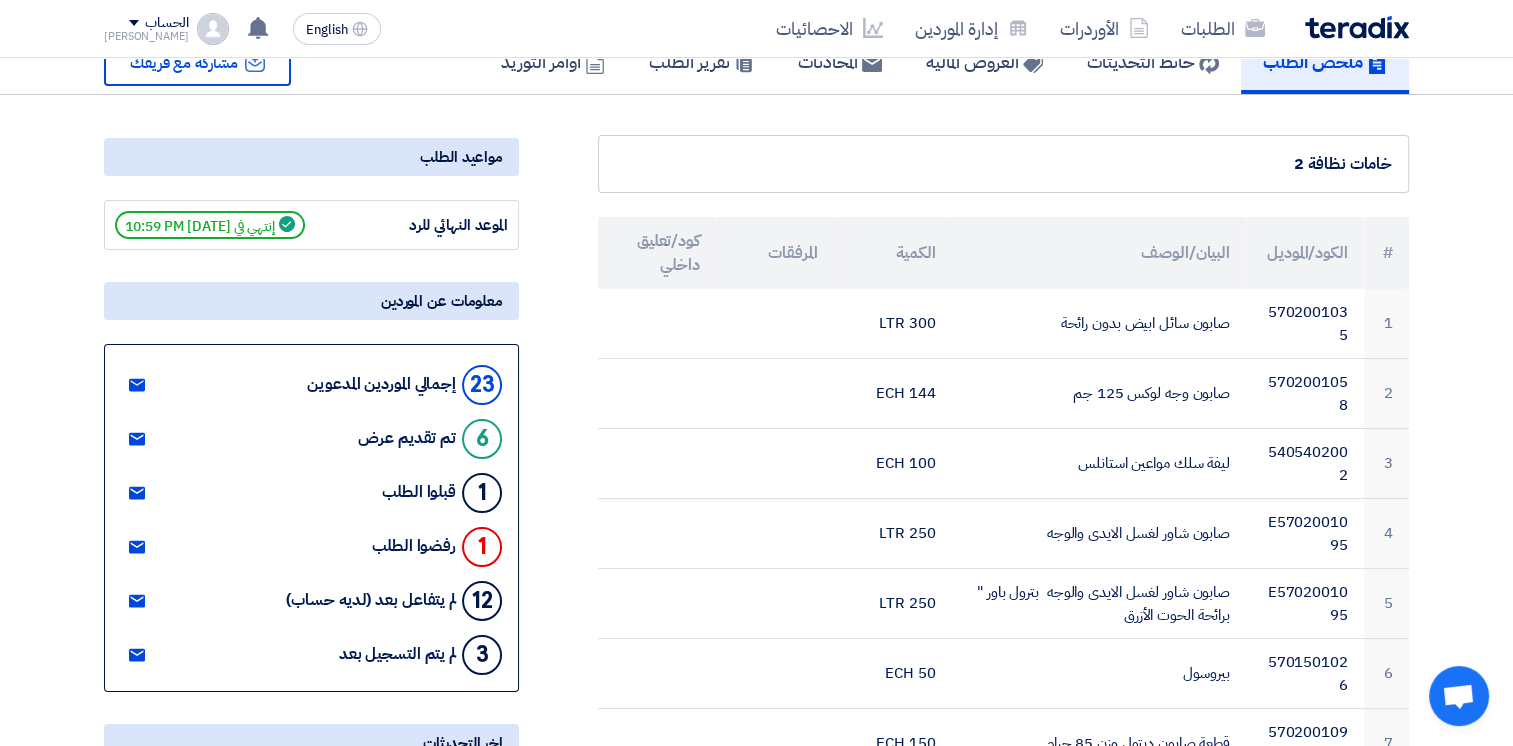scroll, scrollTop: 0, scrollLeft: 0, axis: both 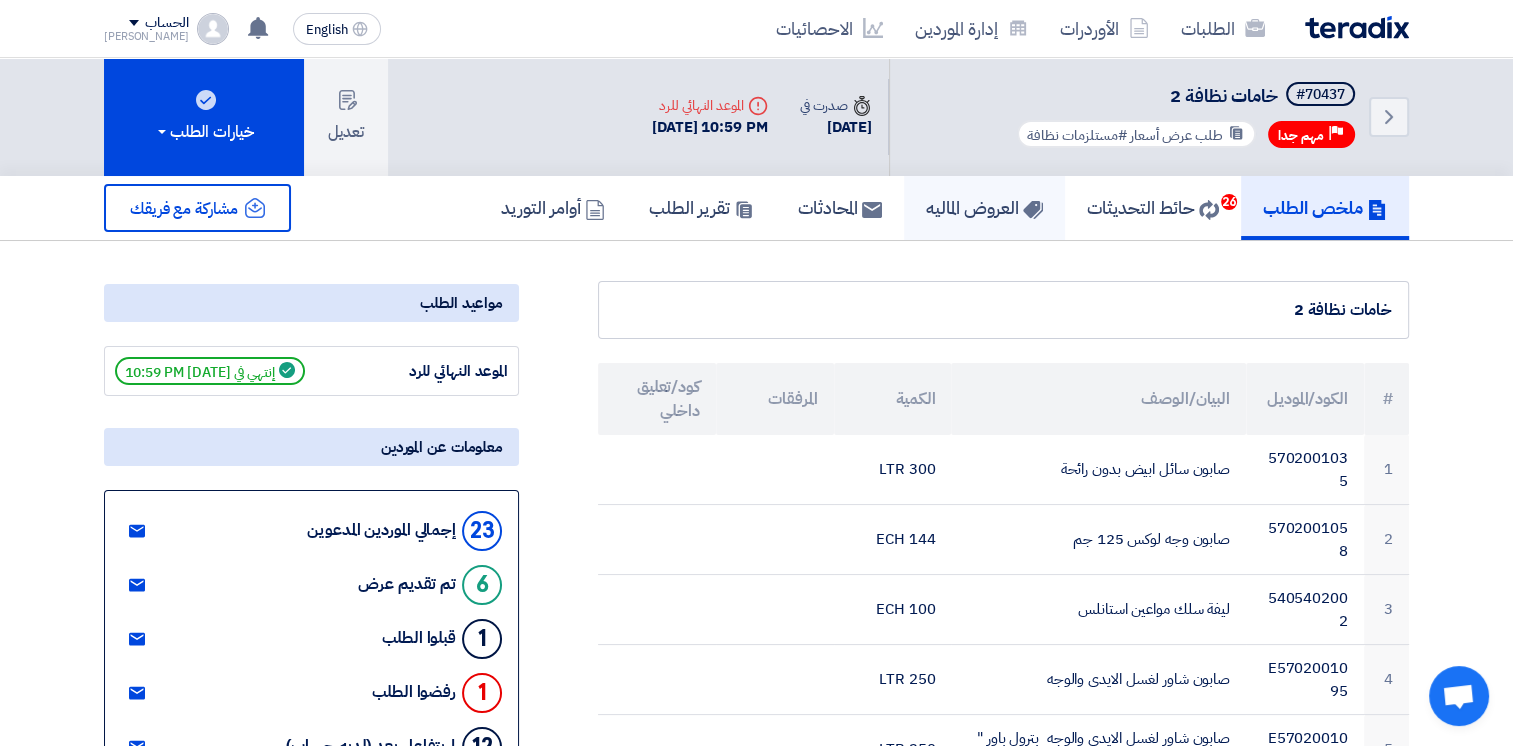 click on "العروض الماليه" 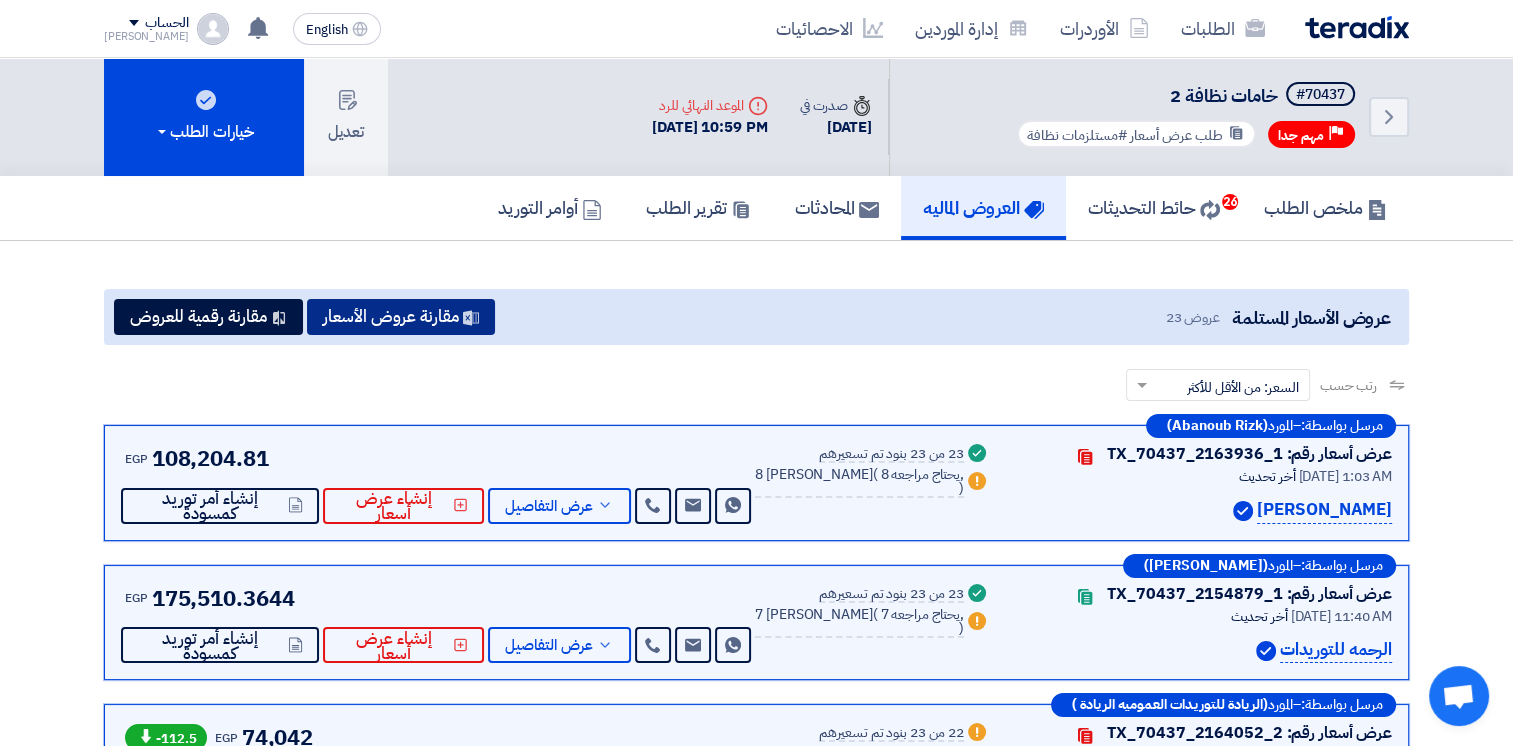 click on "مقارنة عروض الأسعار" 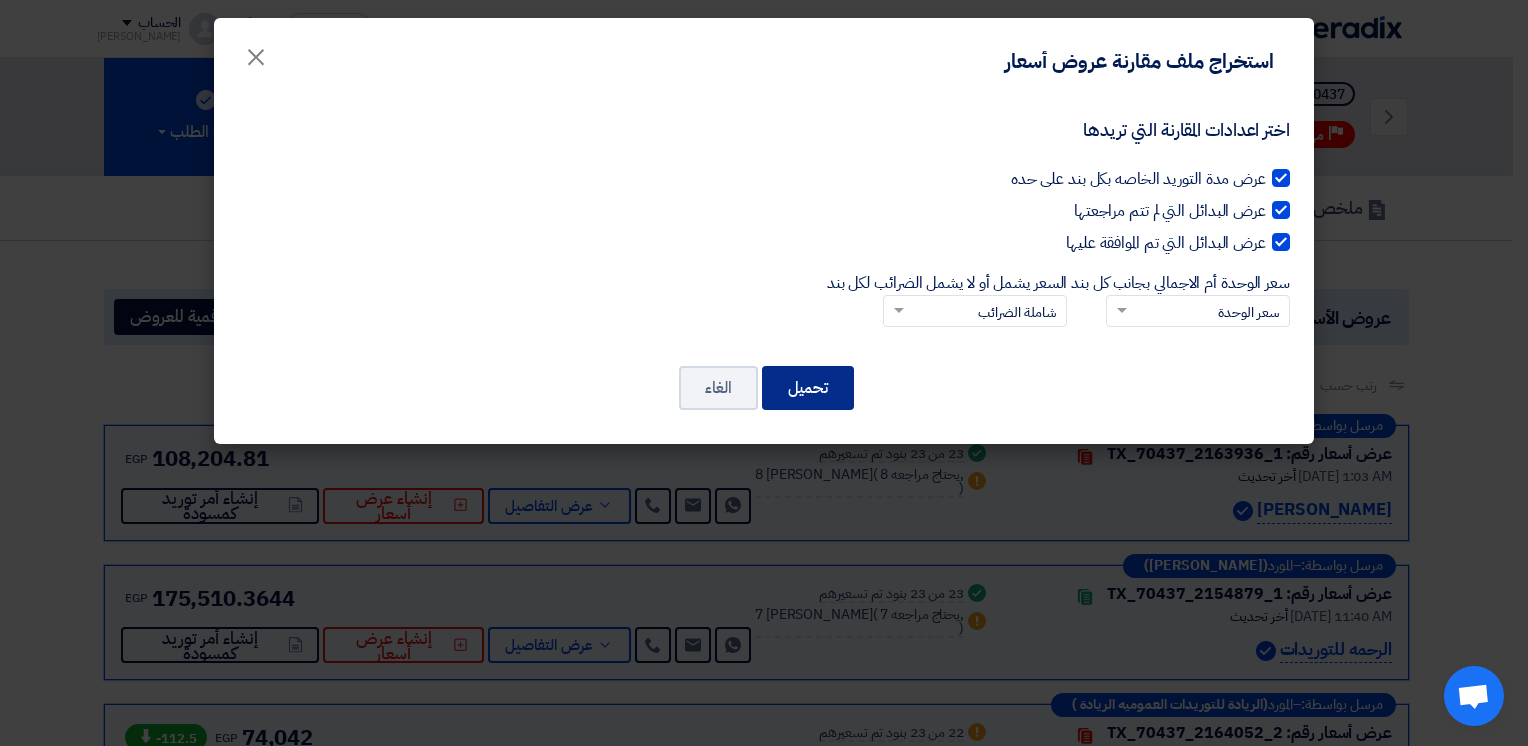 drag, startPoint x: 806, startPoint y: 387, endPoint x: 877, endPoint y: 390, distance: 71.063354 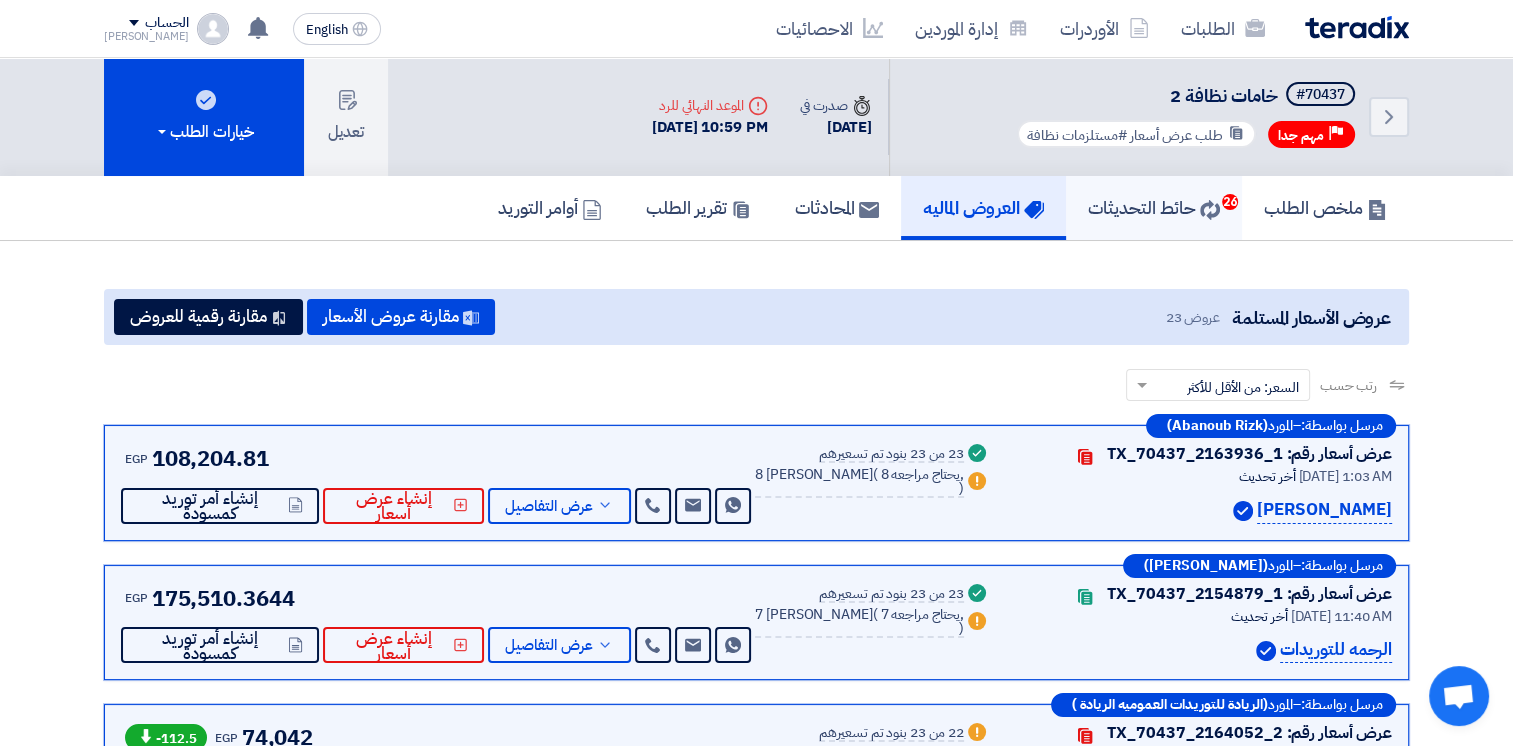 click on "حائط التحديثات
26" 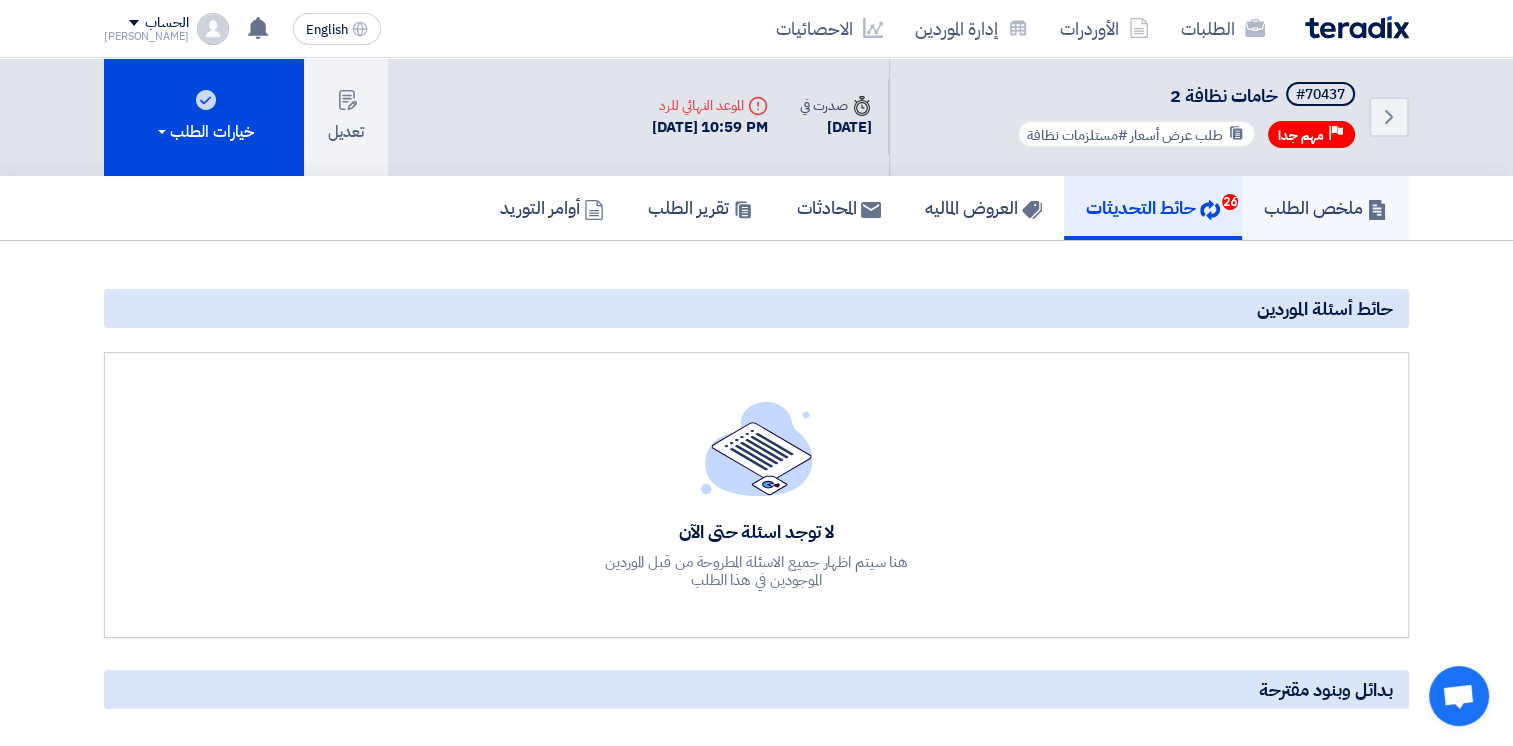 click on "ملخص الطلب" 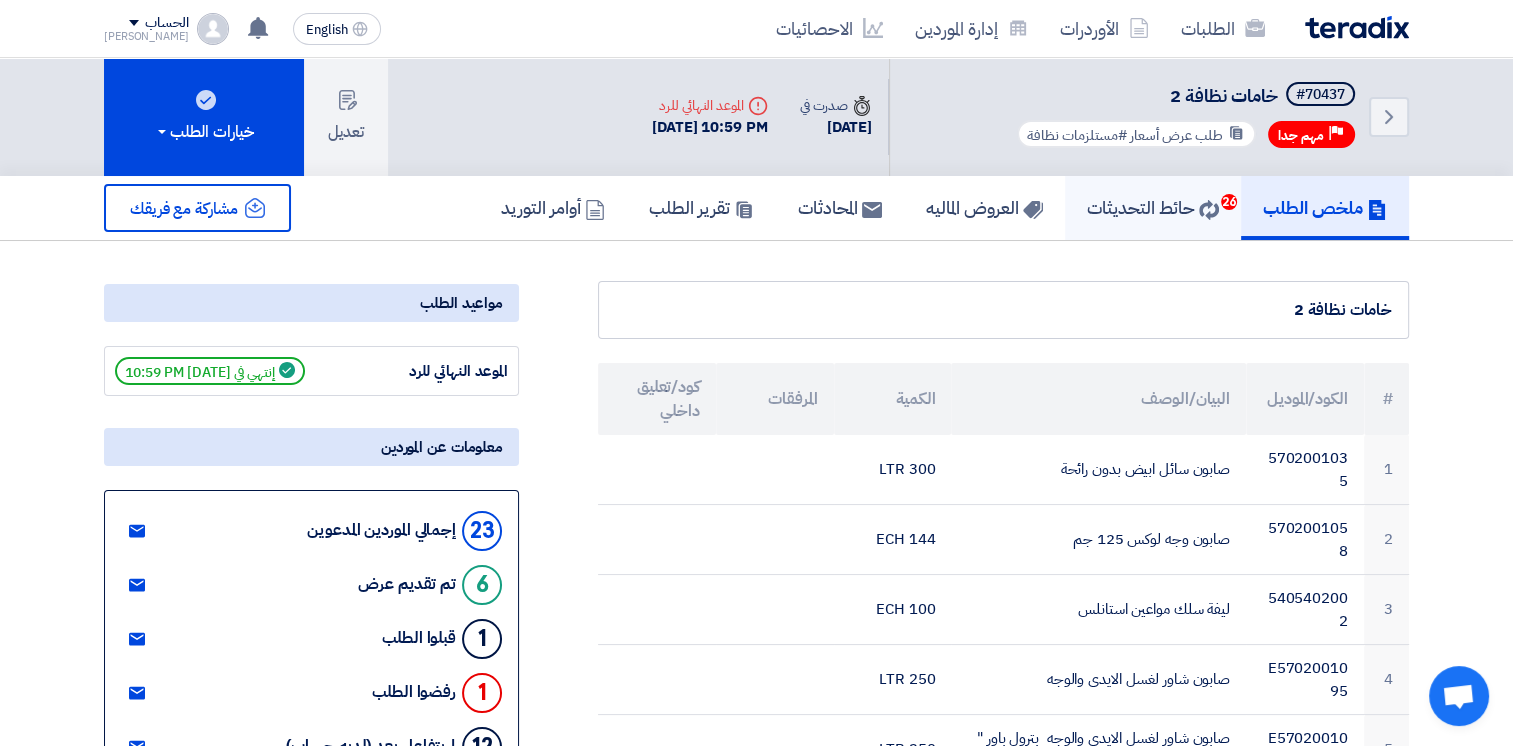 click 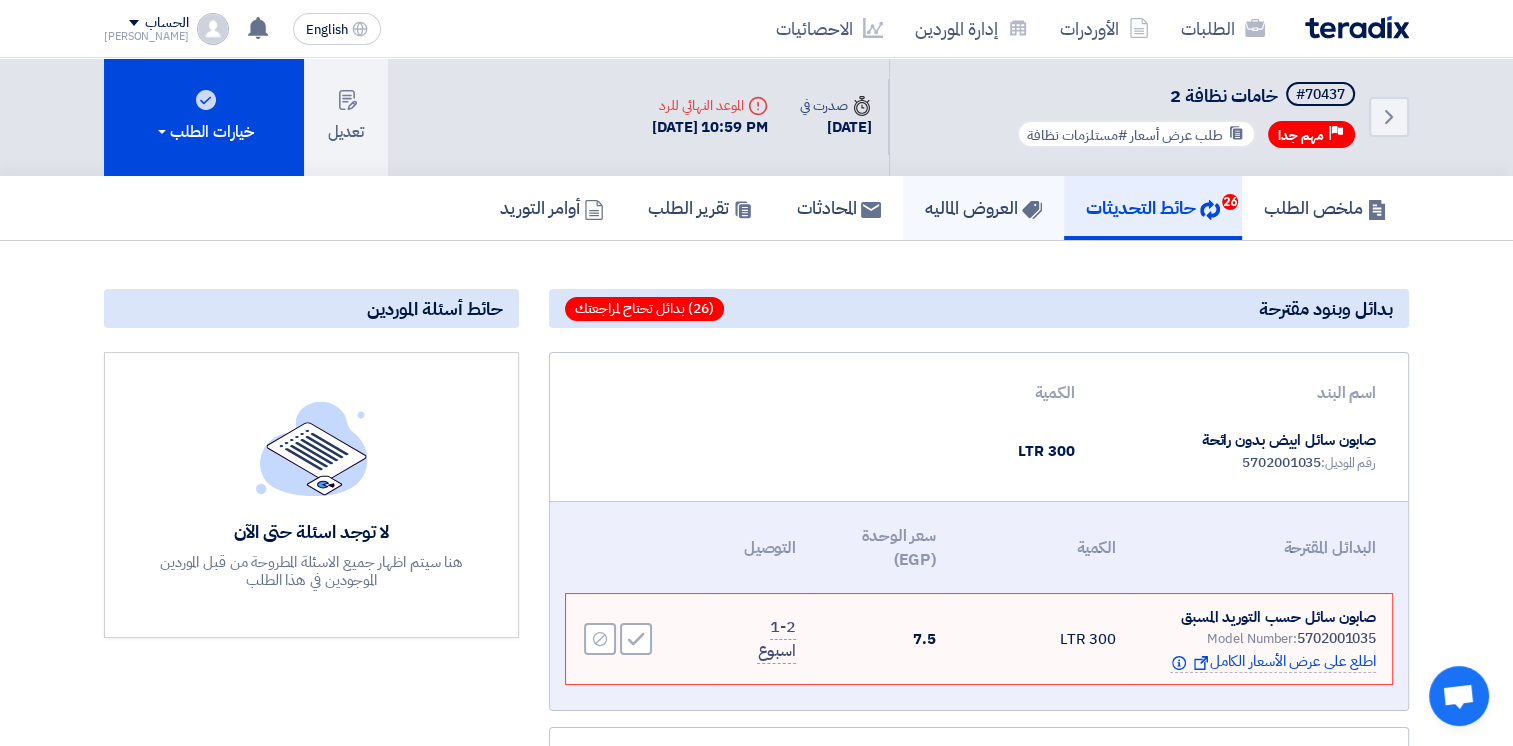 click on "العروض الماليه" 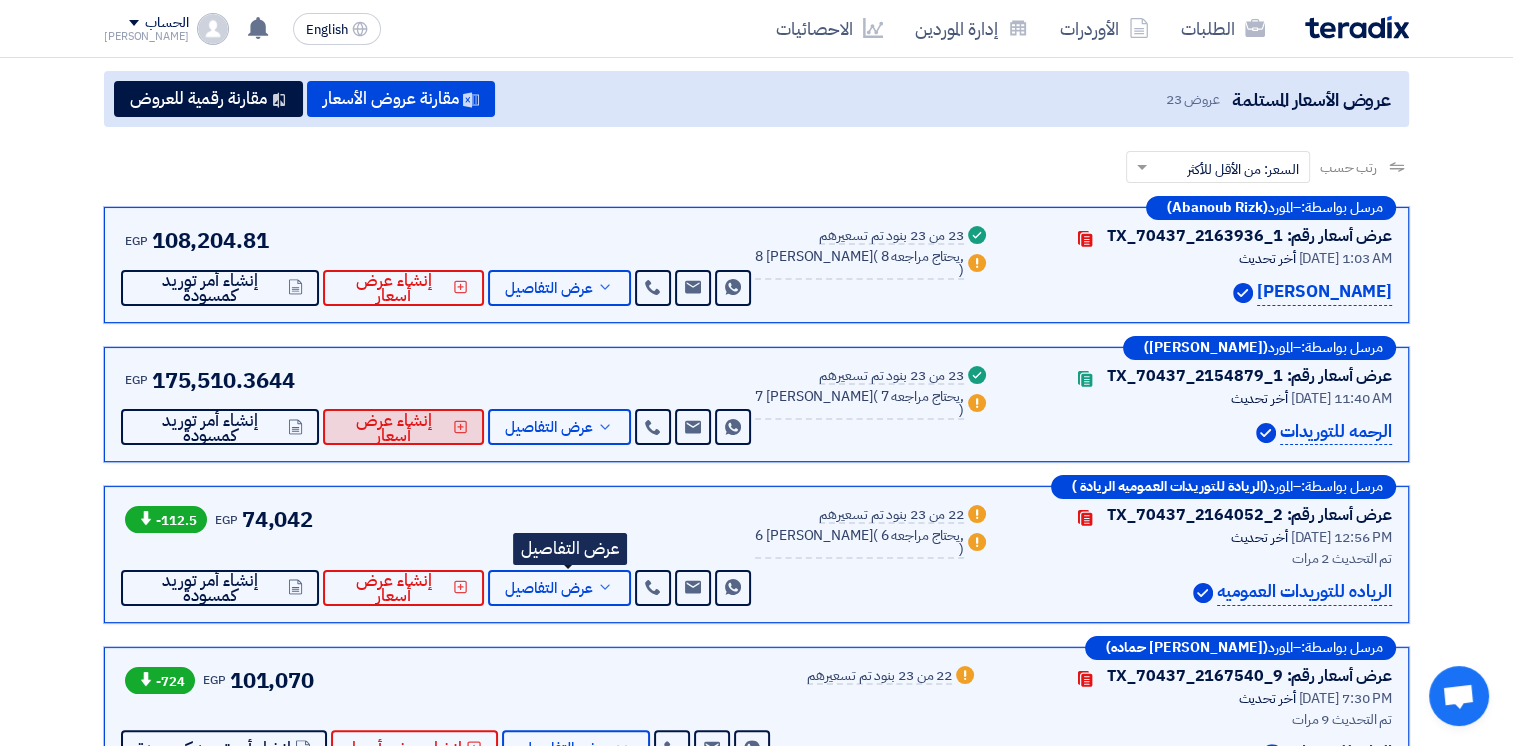scroll, scrollTop: 0, scrollLeft: 0, axis: both 